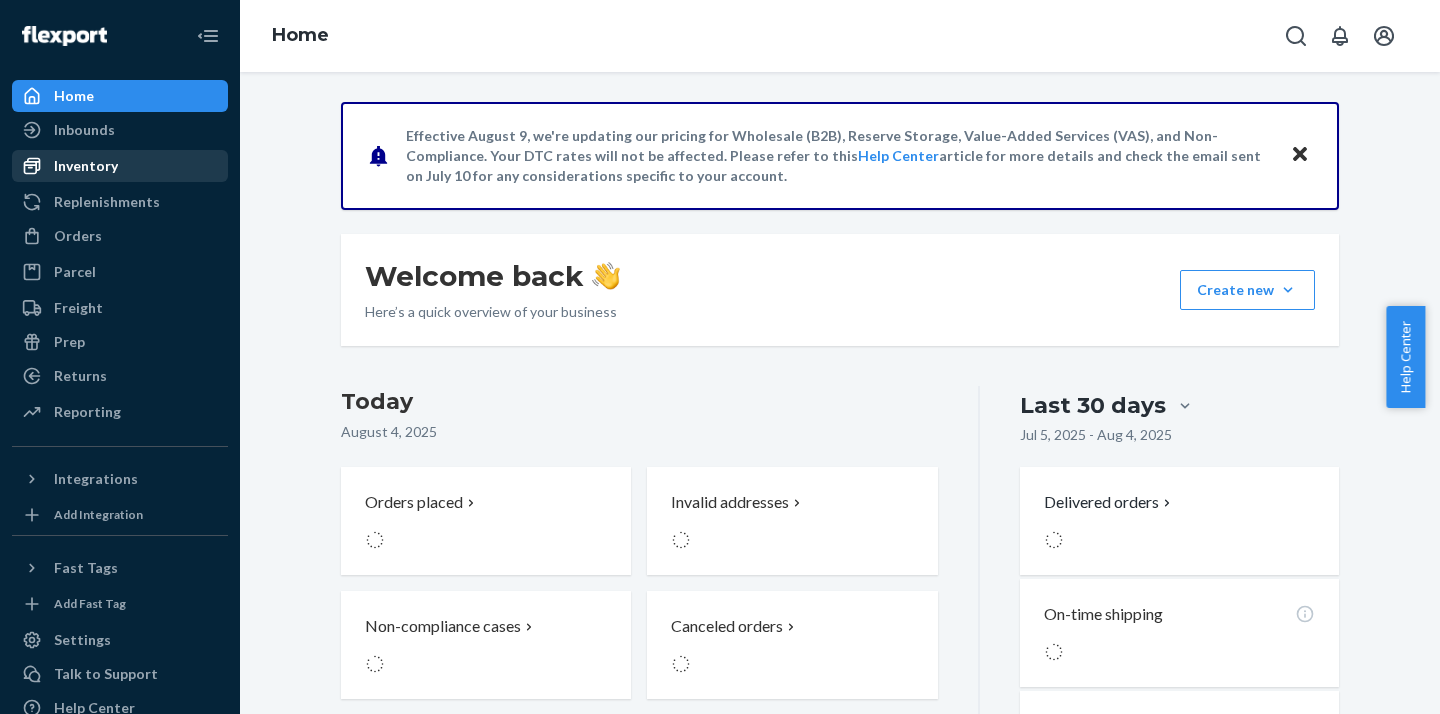 scroll, scrollTop: 0, scrollLeft: 0, axis: both 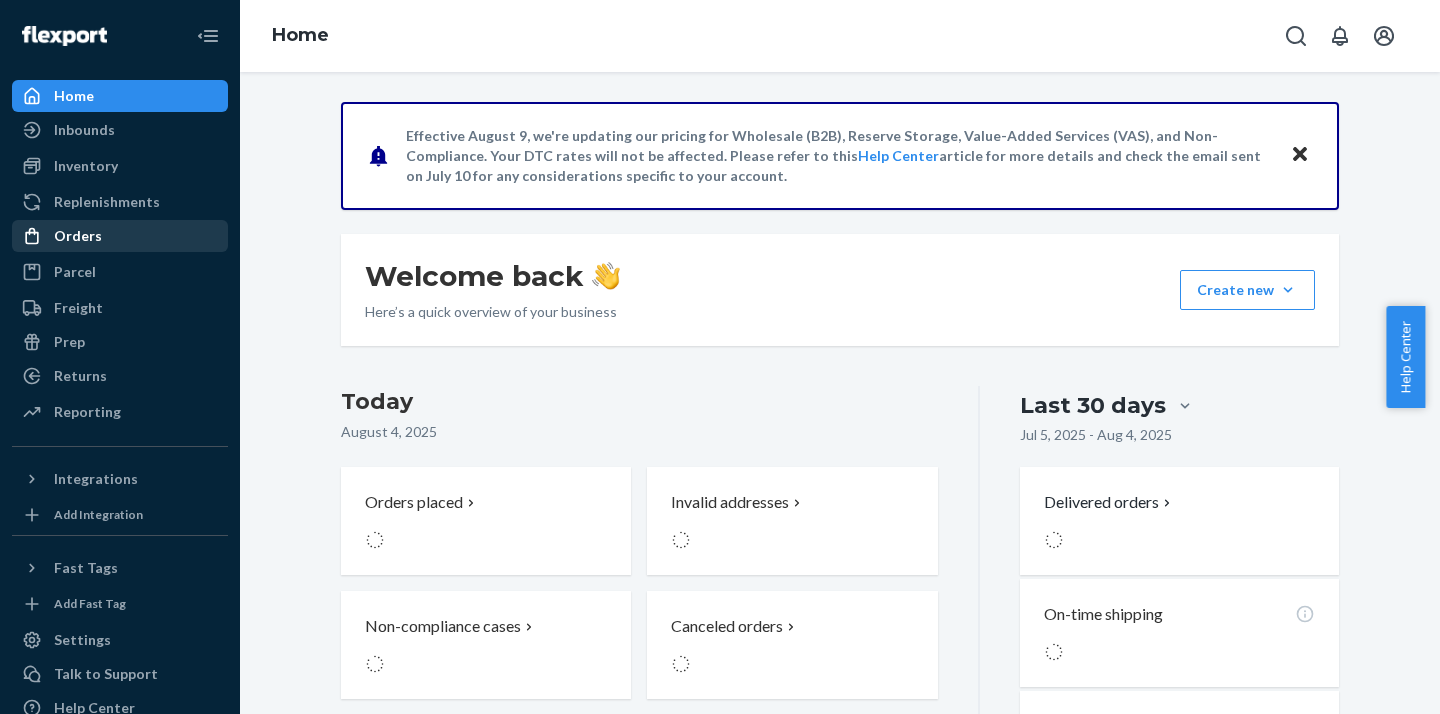 click on "Orders" at bounding box center [78, 236] 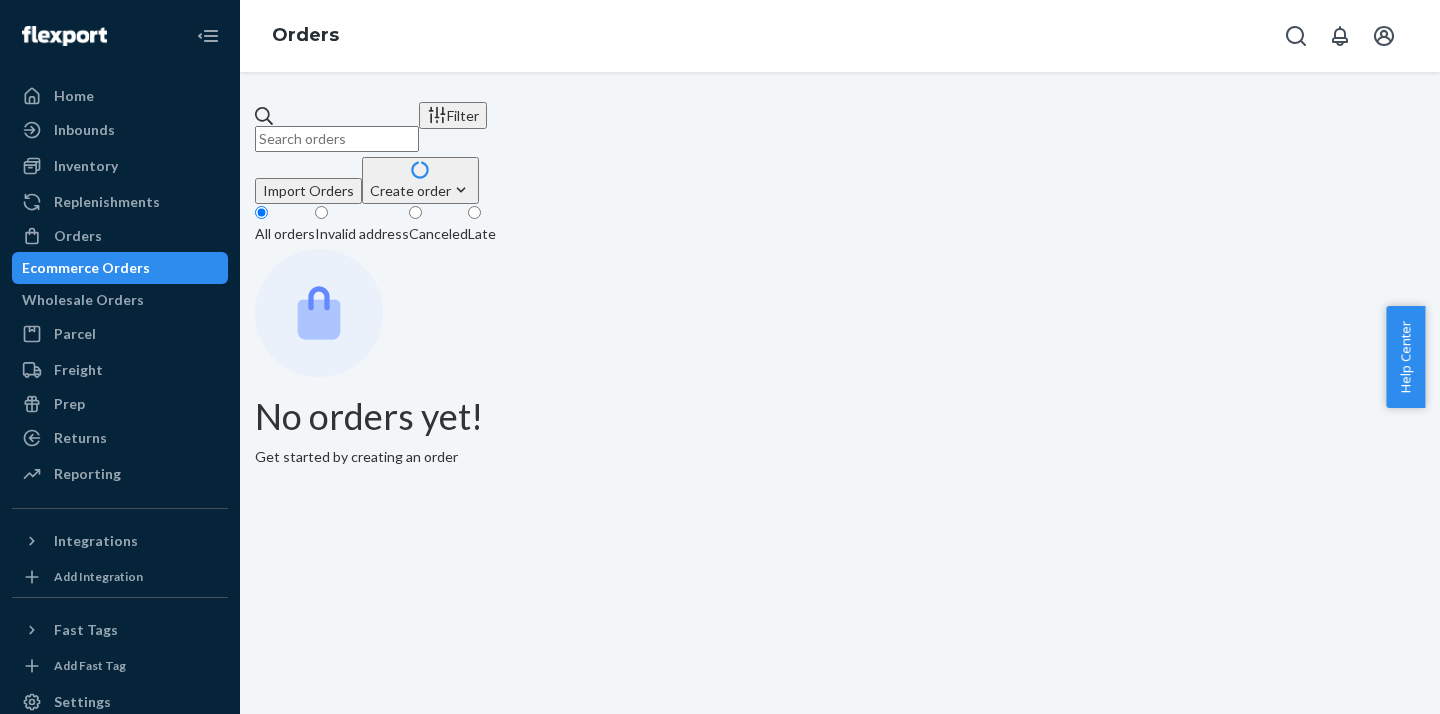 click on "Create order" at bounding box center (420, 190) 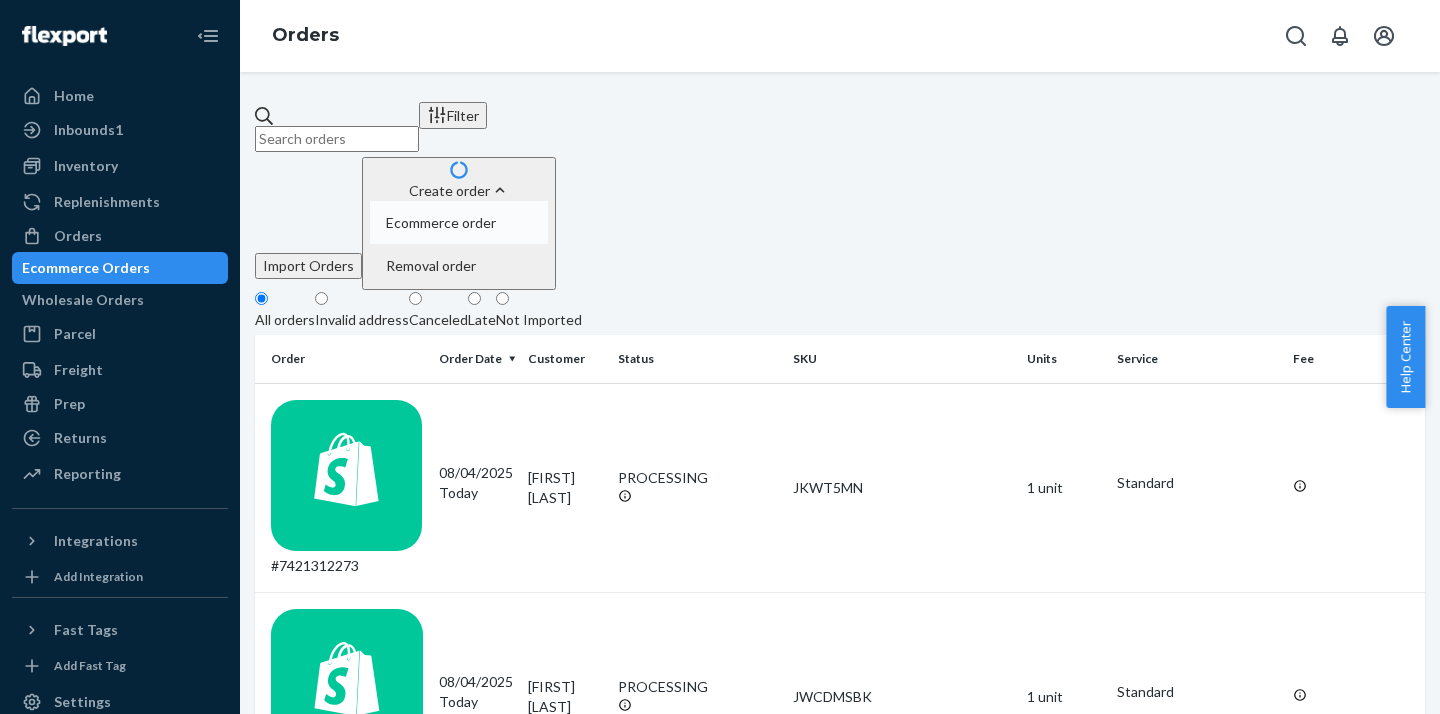click on "Ecommerce order" at bounding box center (441, 223) 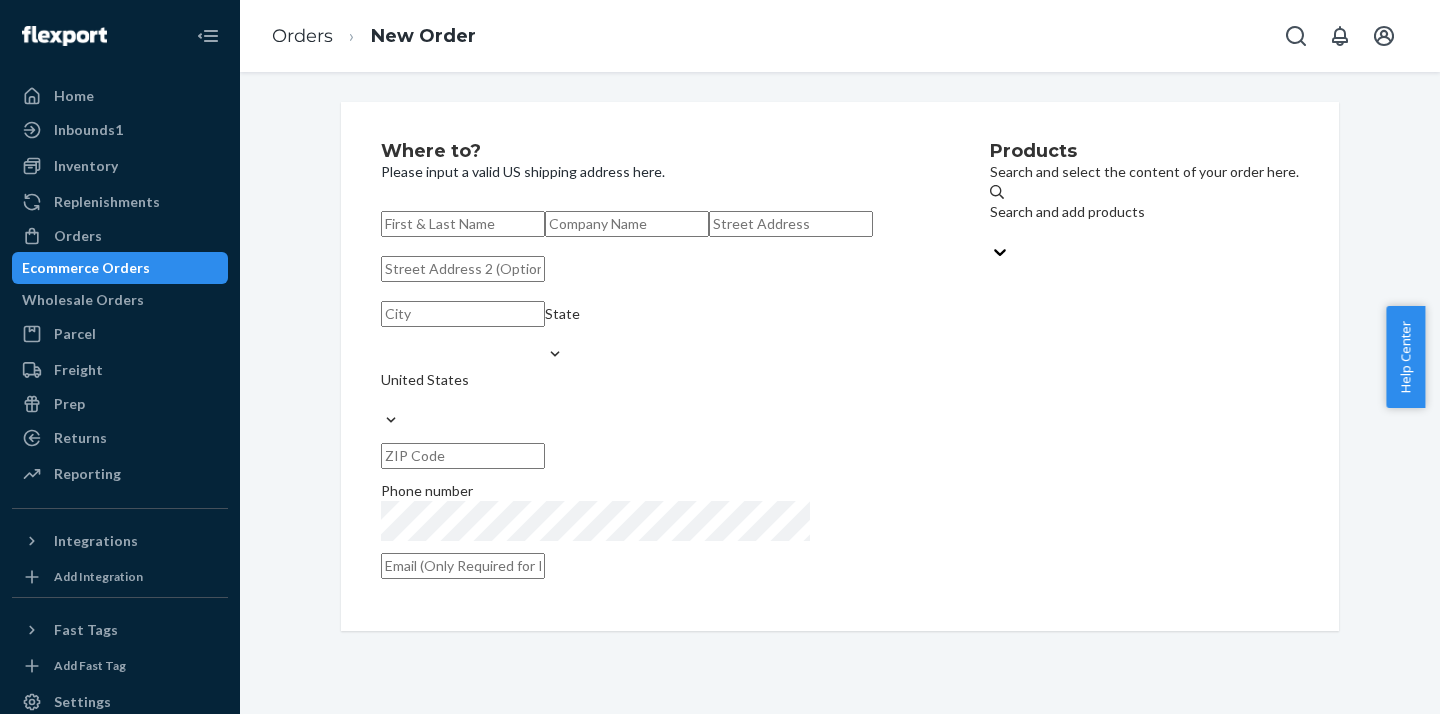 paste on "[FIRST] [LAST]" 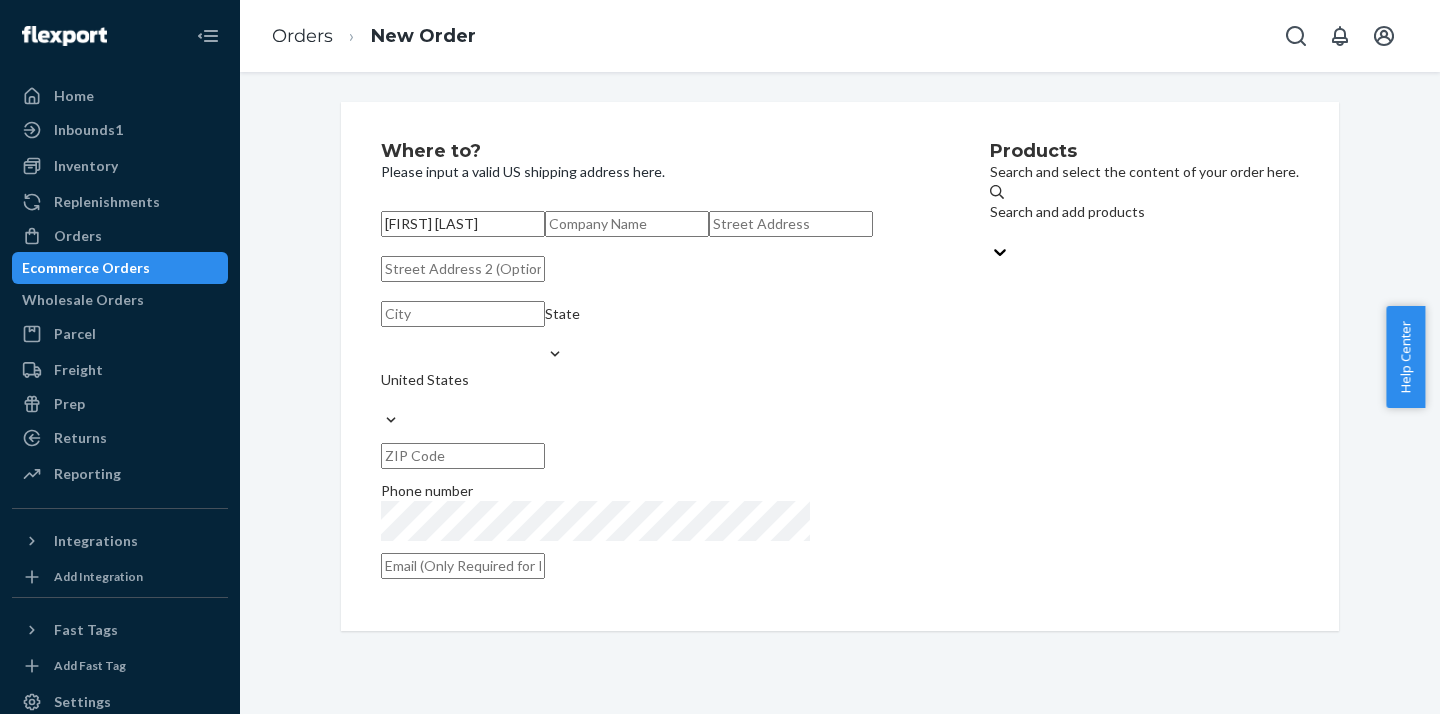 type on "[FIRST] [LAST]" 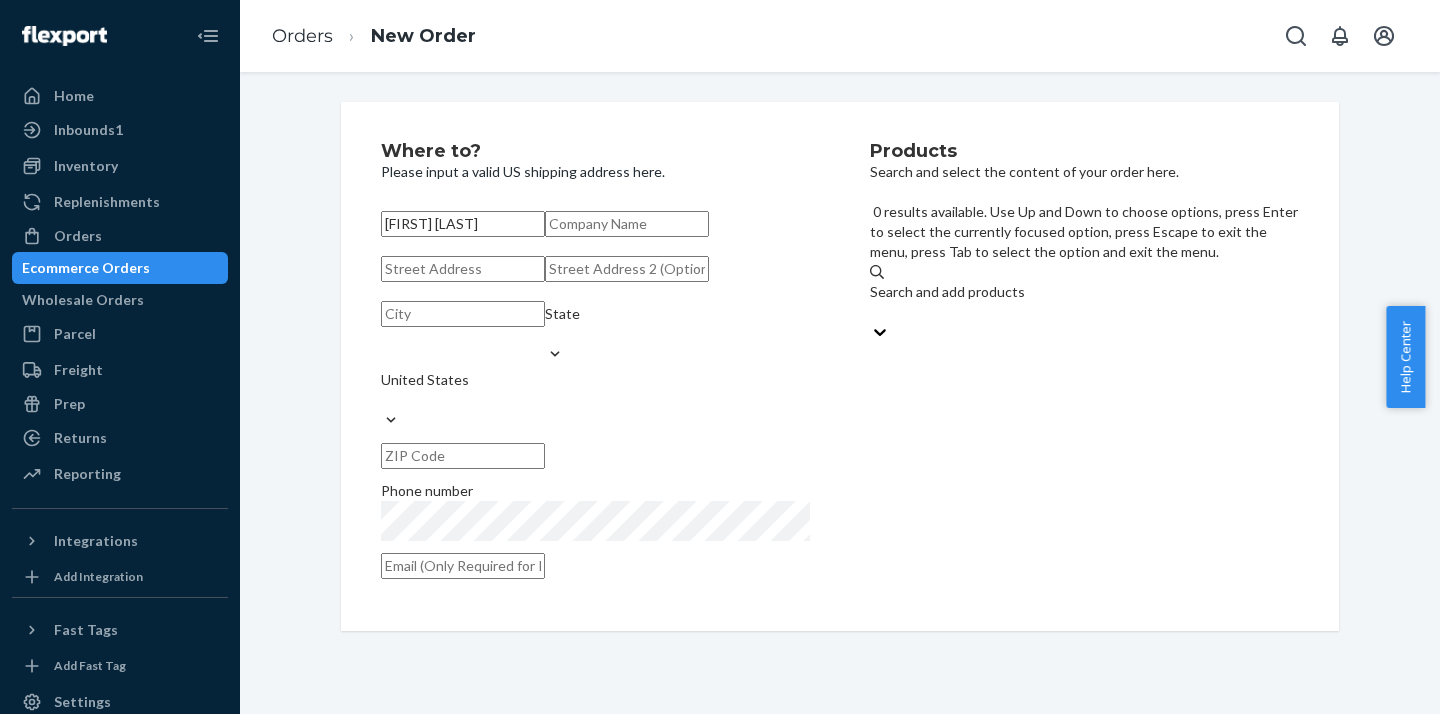 click on "Search and add products" at bounding box center [1084, 292] 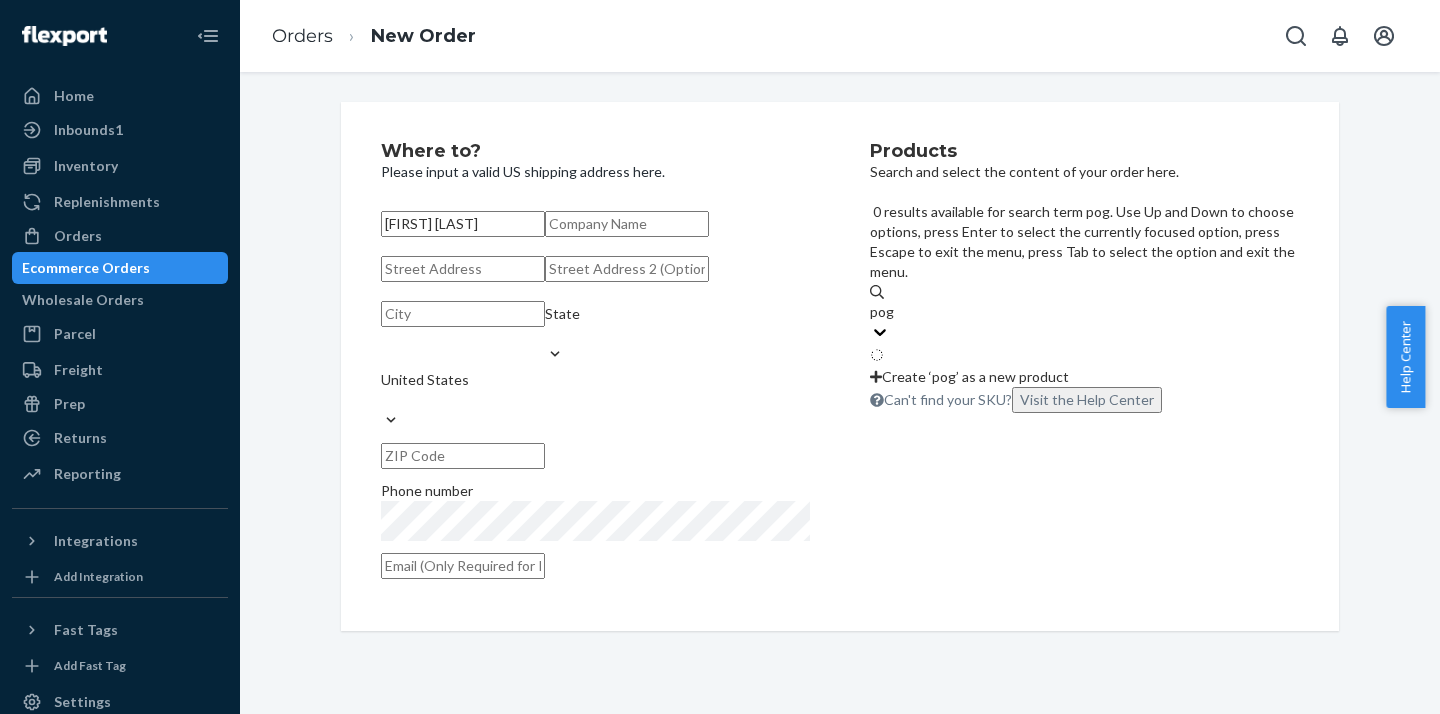 type on "[PRODUCT_NAME]" 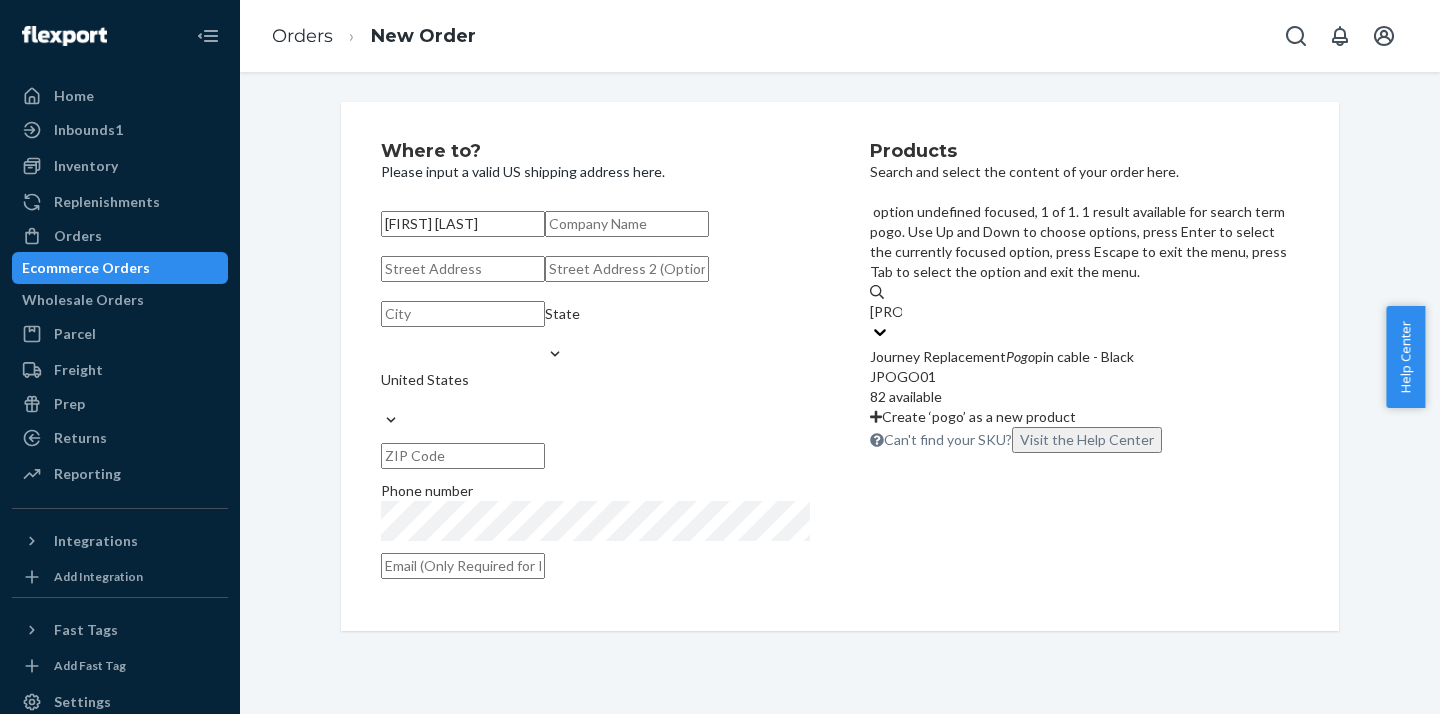 click on "JPOGO01" at bounding box center (1084, 377) 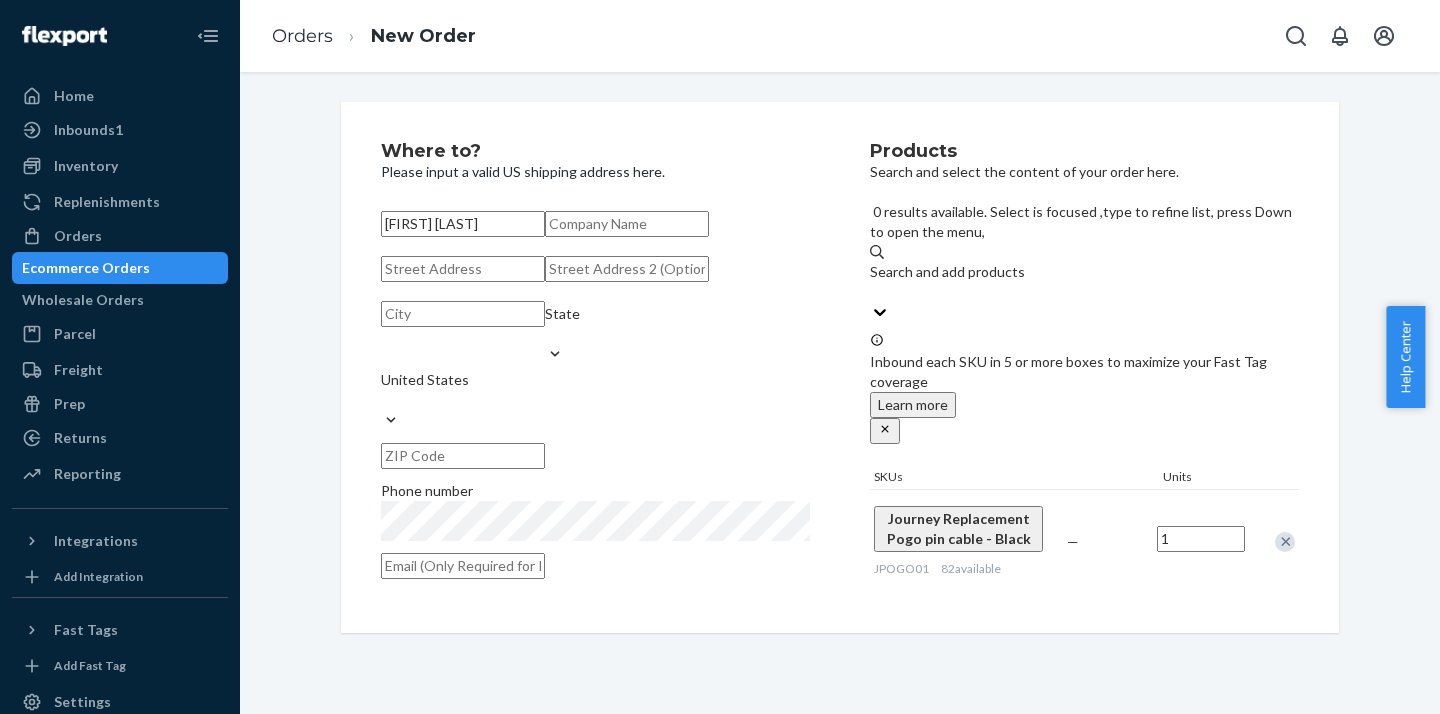 click at bounding box center [463, 269] 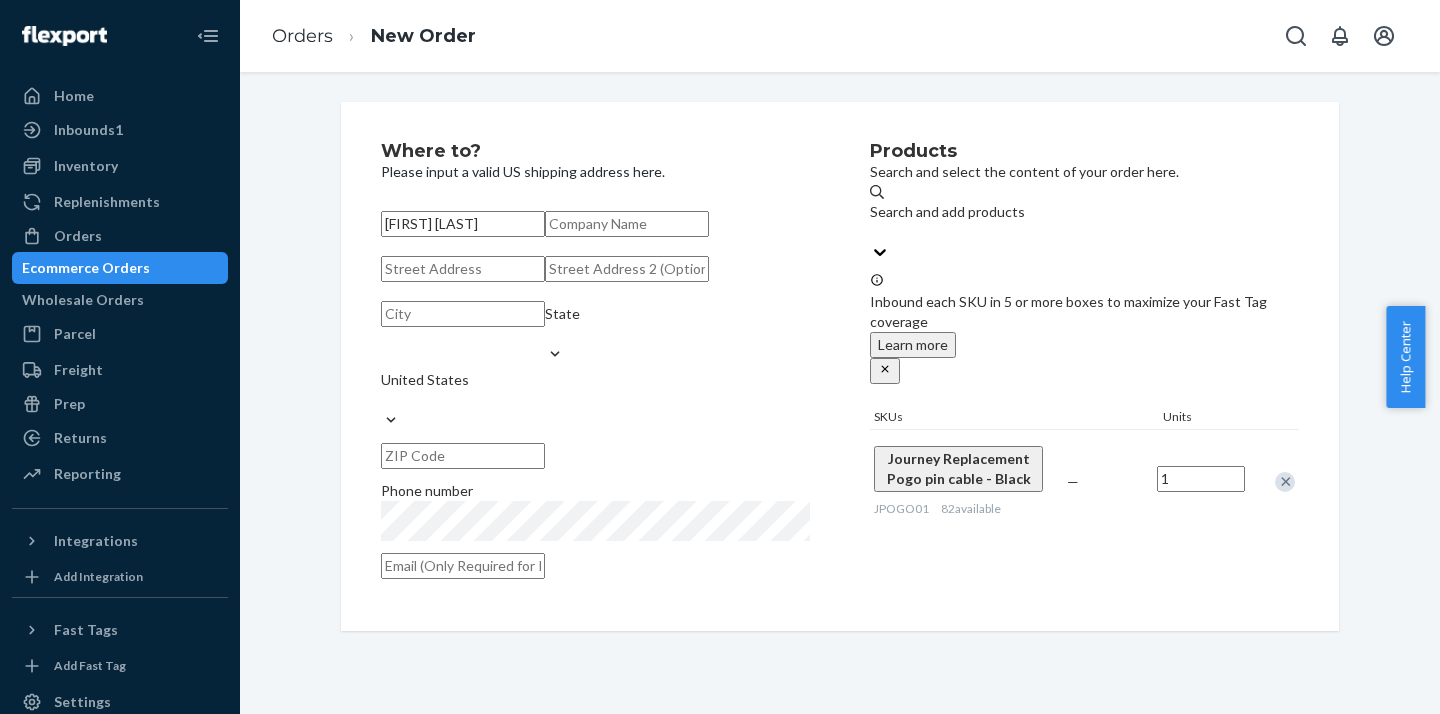 paste on "[NUMBER] [STREET] Unit [NUMBER] [CITY], [STATE] [POSTAL_CODE] [COUNTRY]" 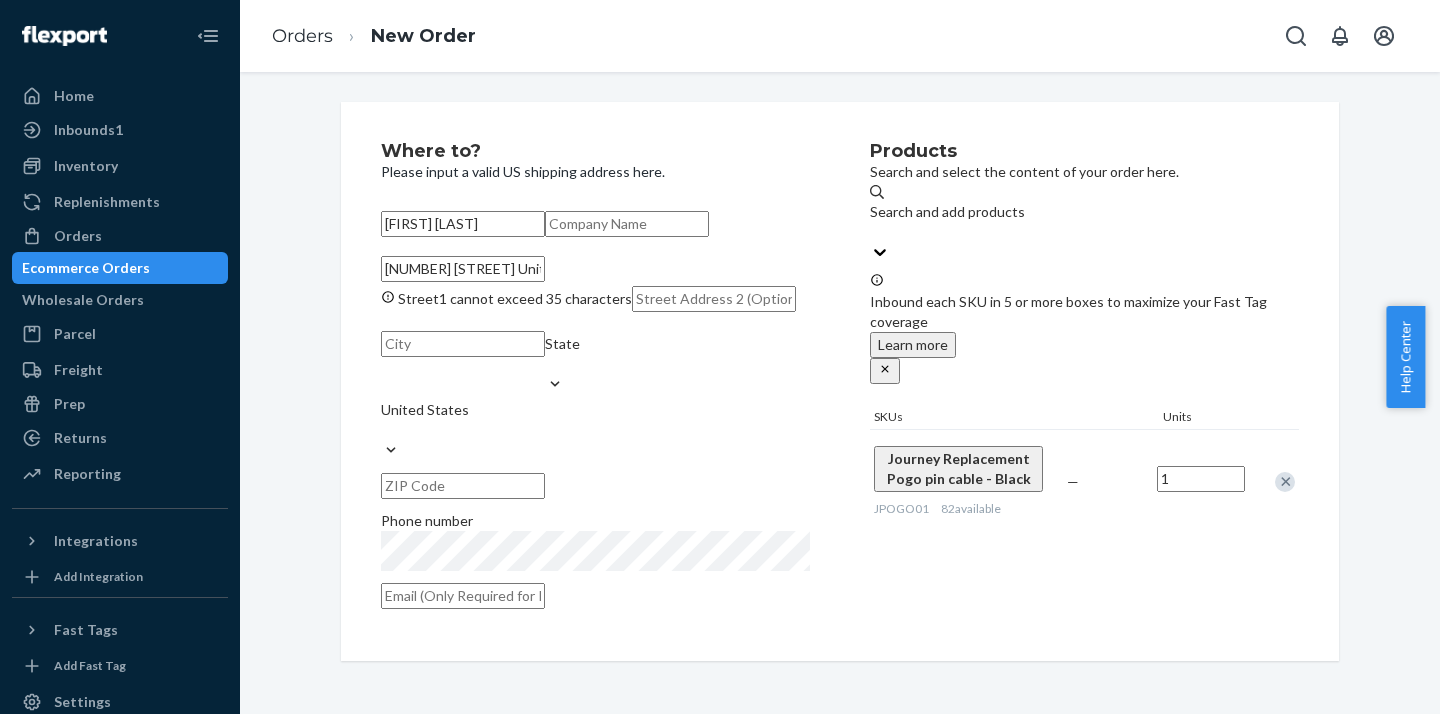 scroll, scrollTop: 0, scrollLeft: 30, axis: horizontal 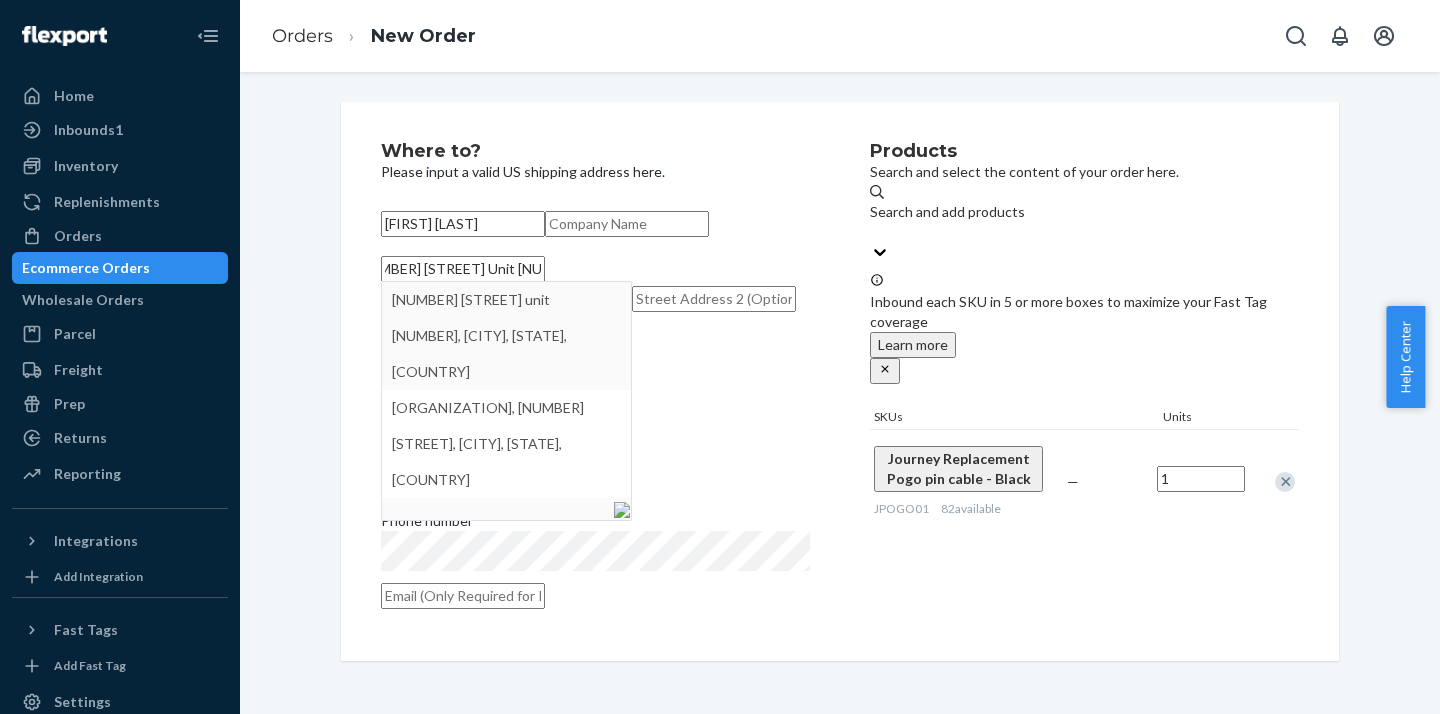 type on "[NUMBER] [STREET] Unit [NUMBER] [CITY], [STATE] [POSTAL_CODE] [COUNTRY]" 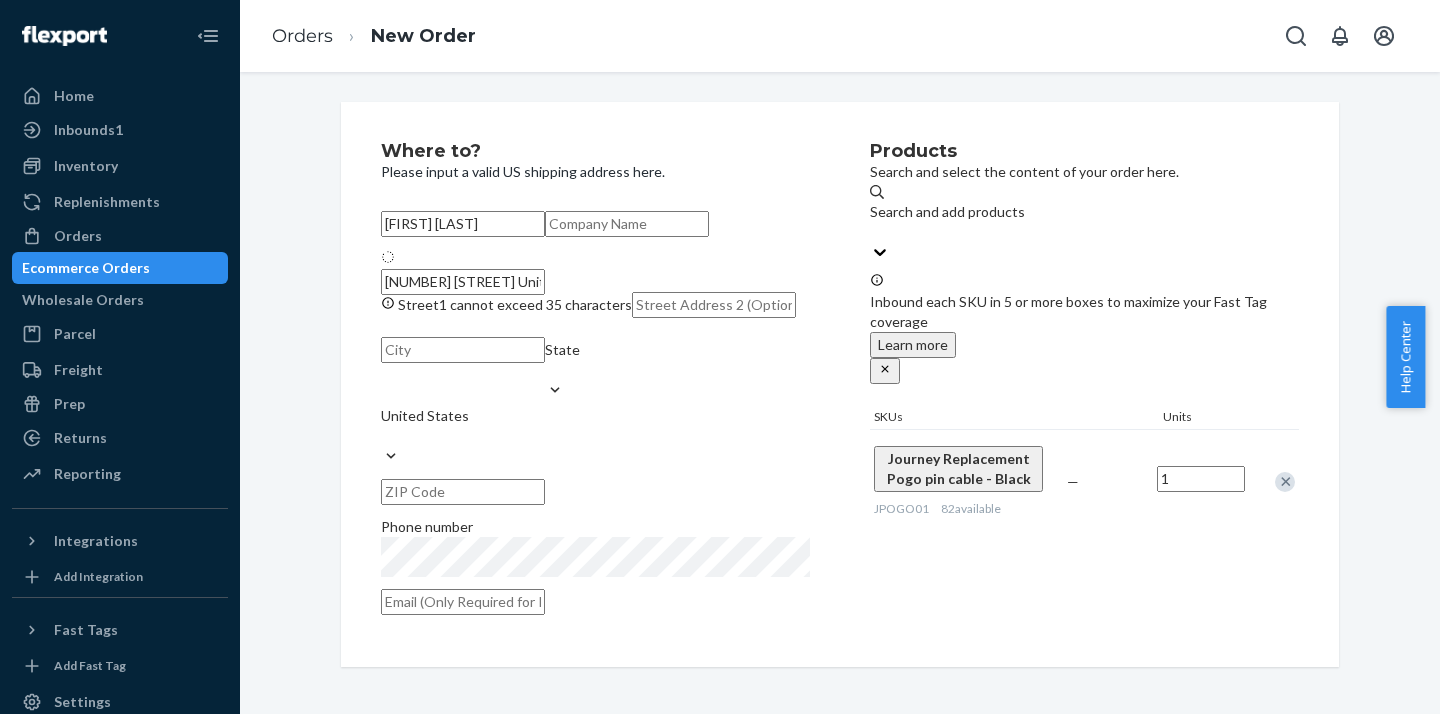 type on "2302" 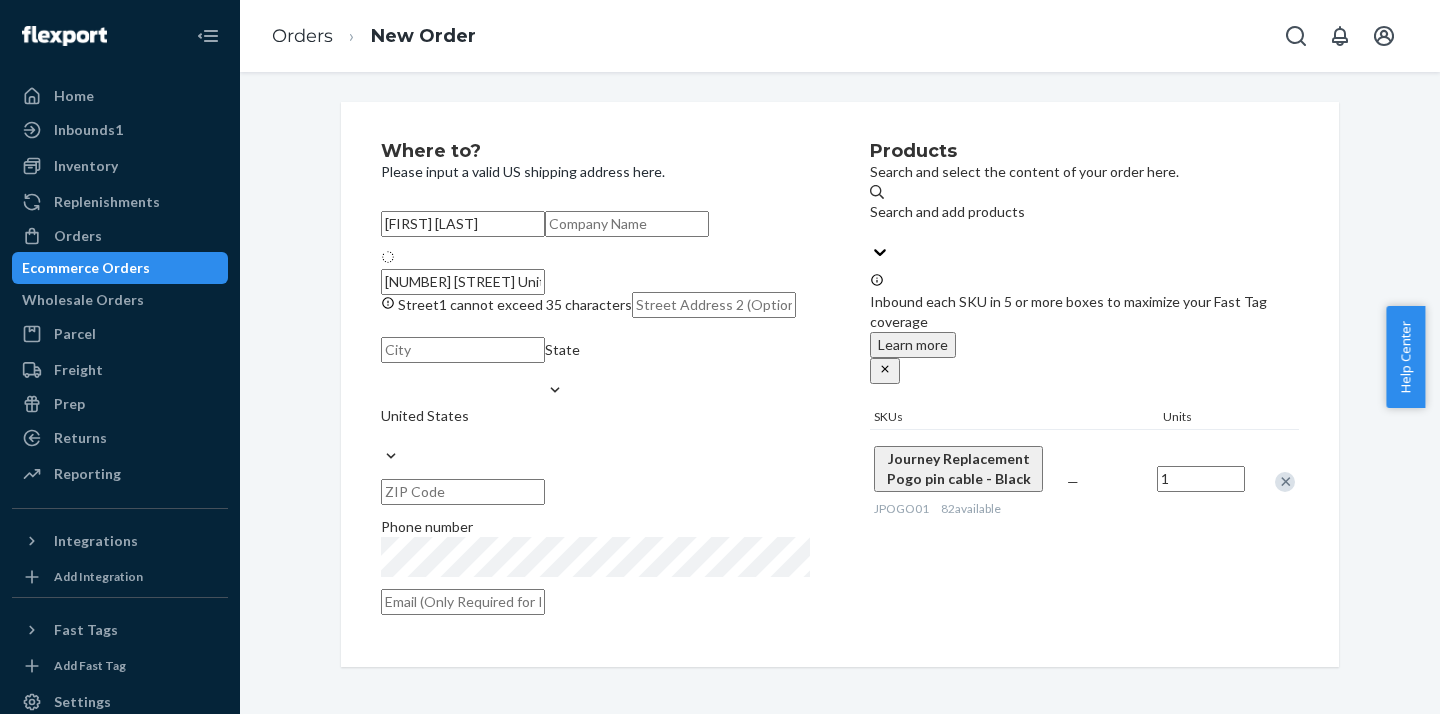 type on "[CITY]" 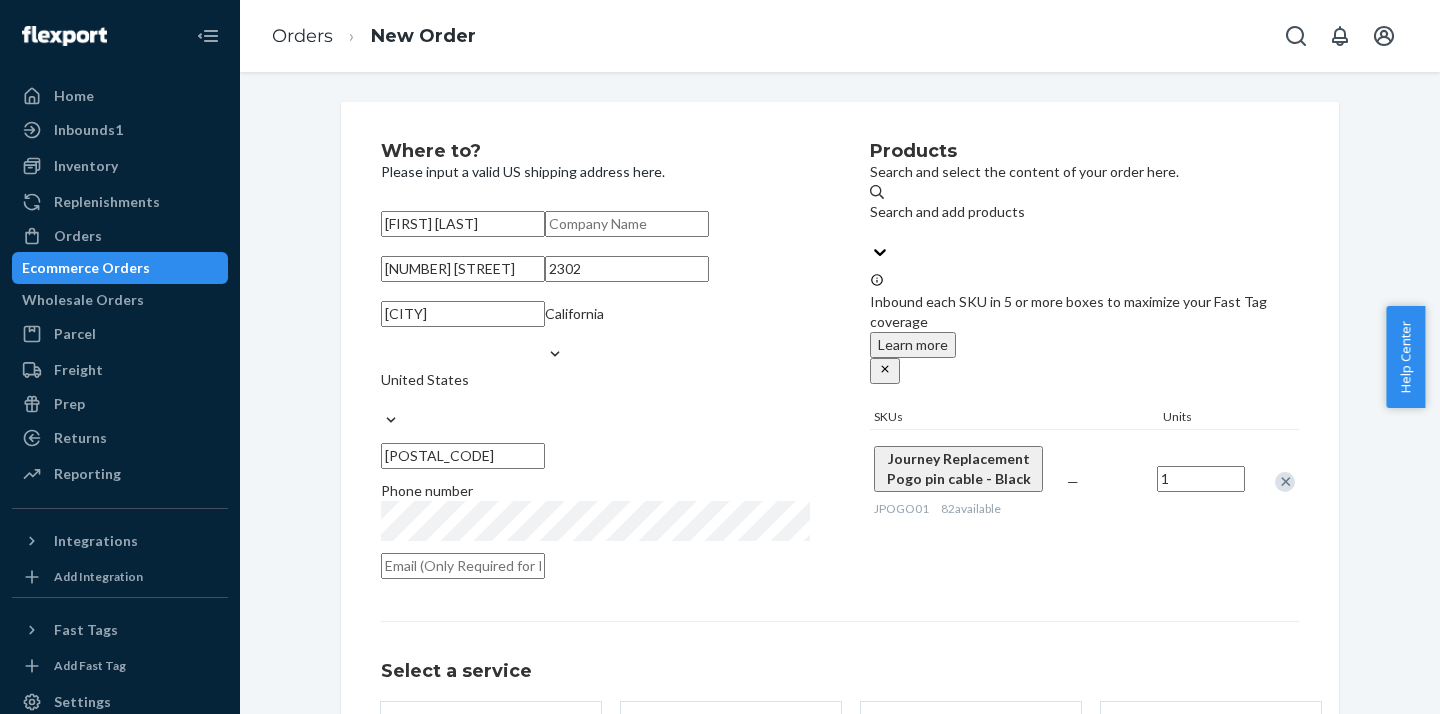 click at bounding box center (463, 566) 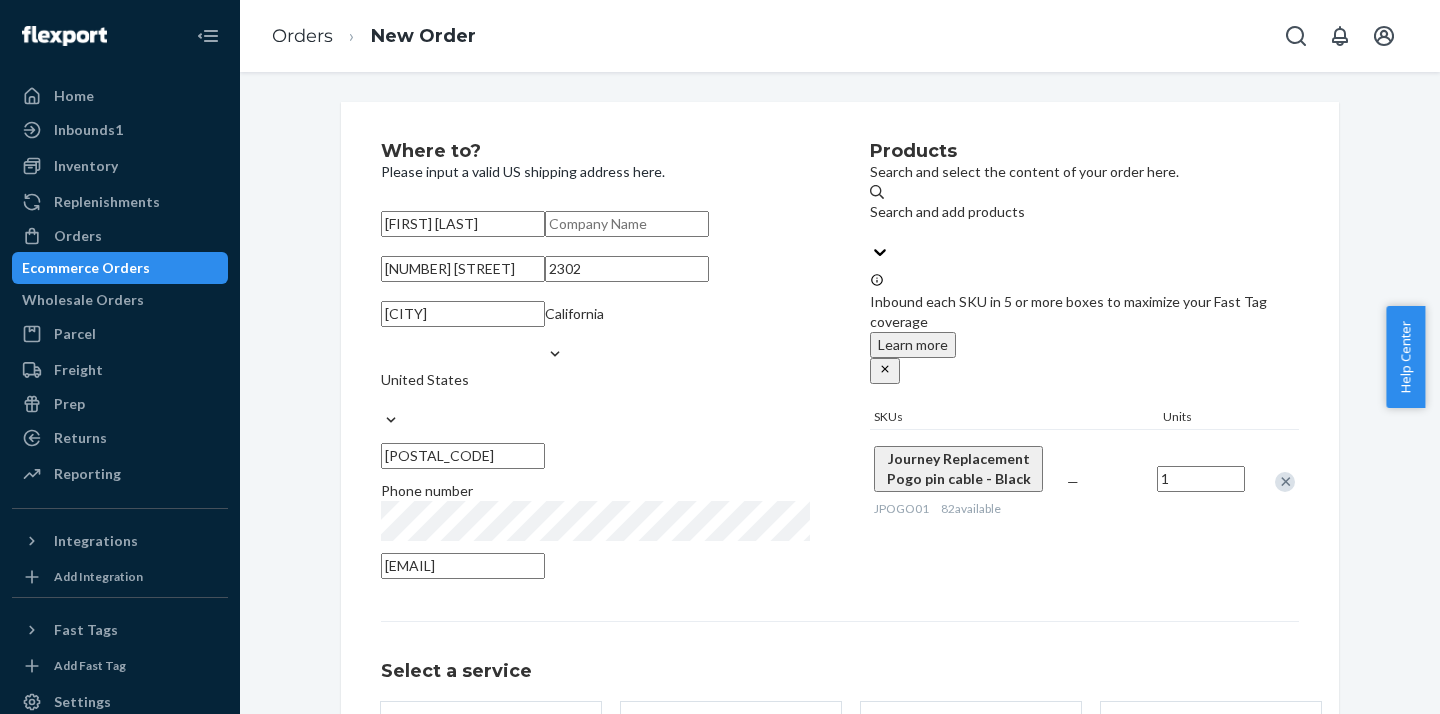 scroll, scrollTop: 191, scrollLeft: 0, axis: vertical 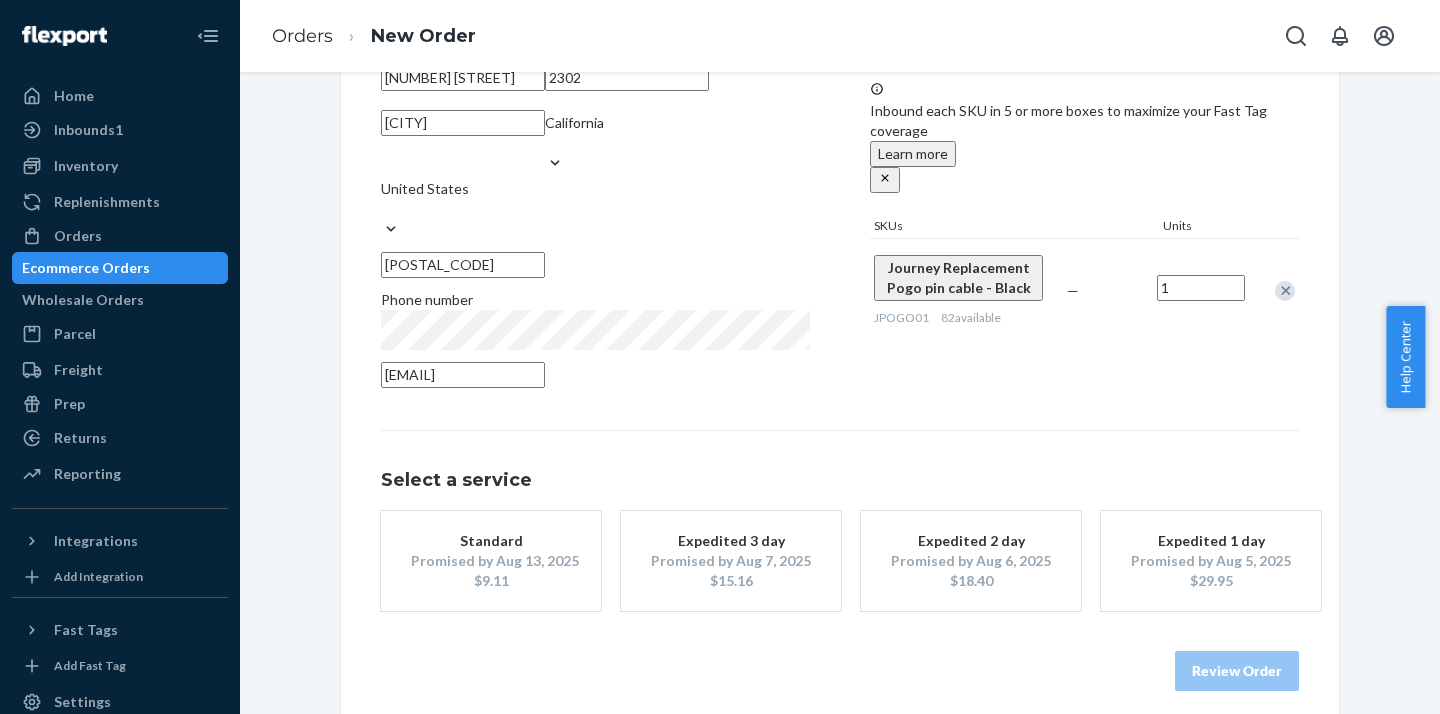type on "[EMAIL]" 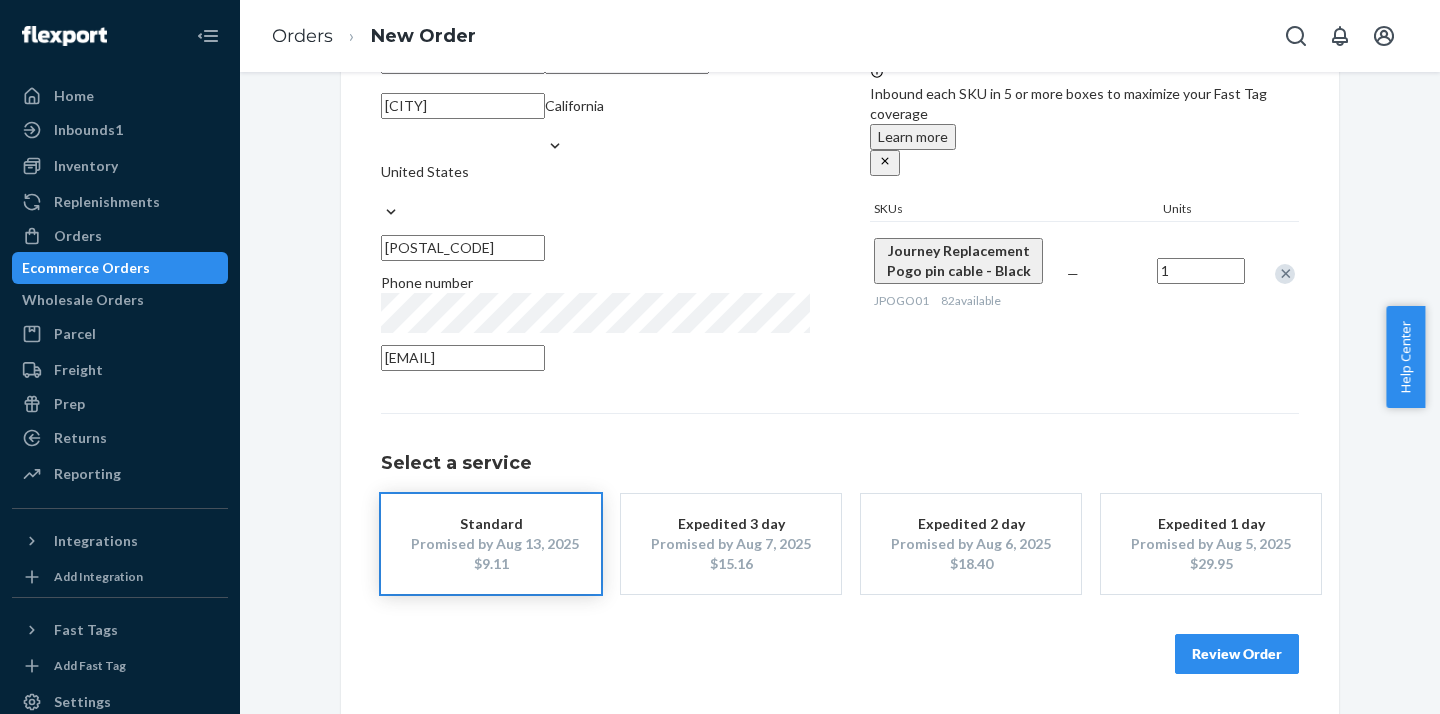 scroll, scrollTop: 296, scrollLeft: 0, axis: vertical 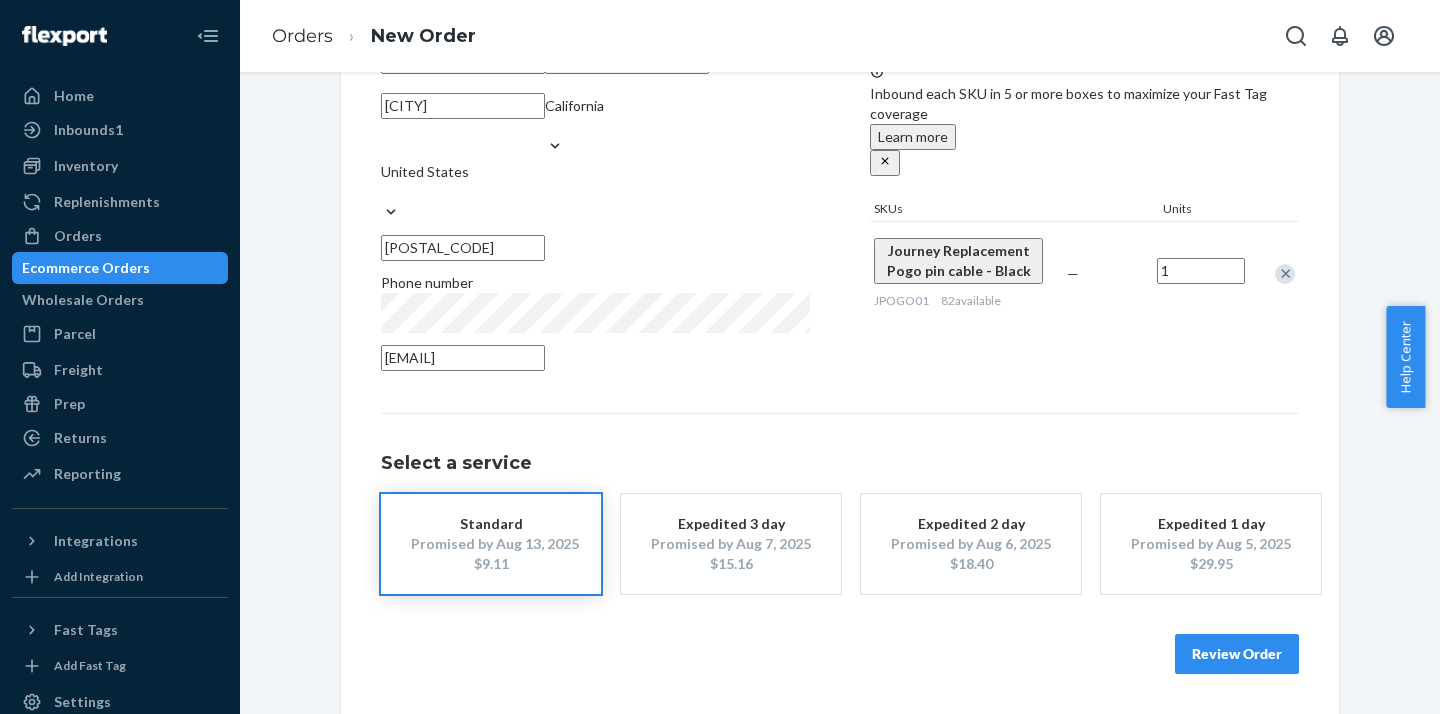 click on "Review Order" at bounding box center [1237, 654] 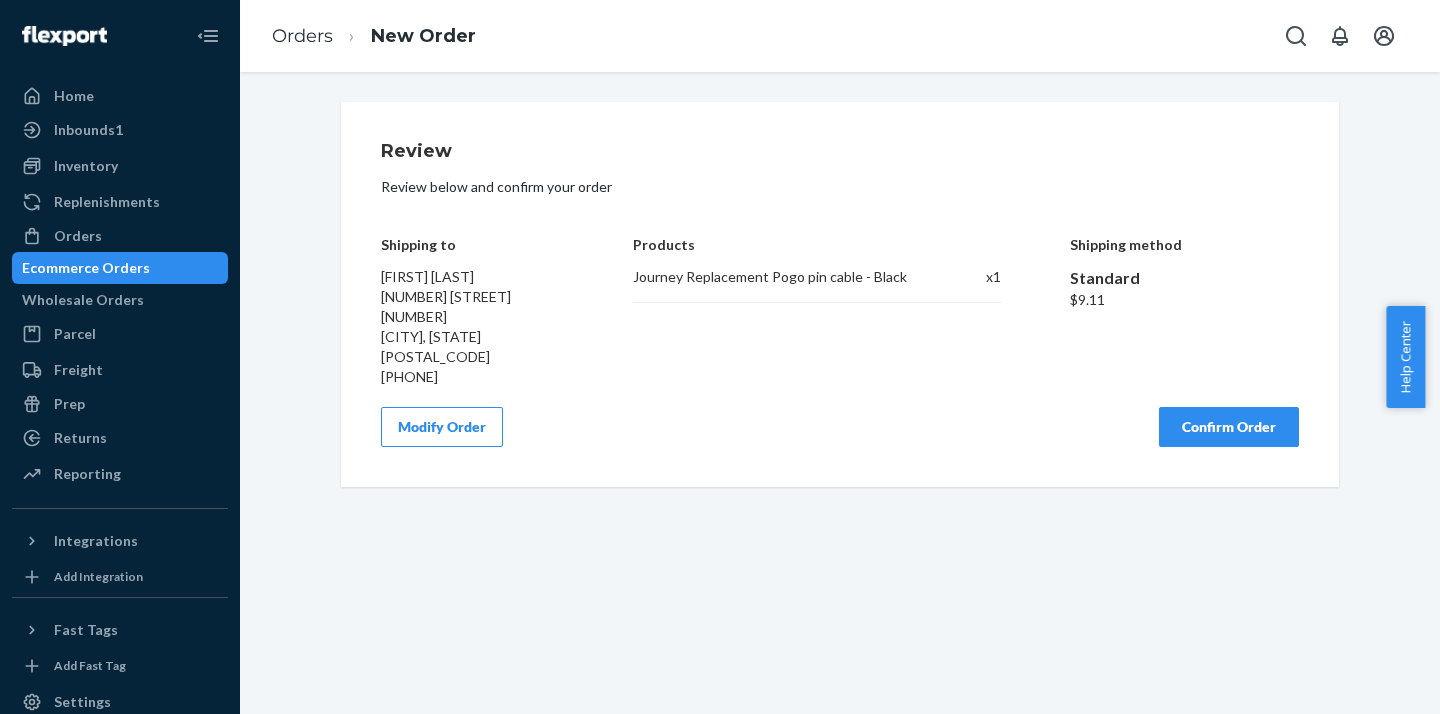 scroll, scrollTop: 0, scrollLeft: 0, axis: both 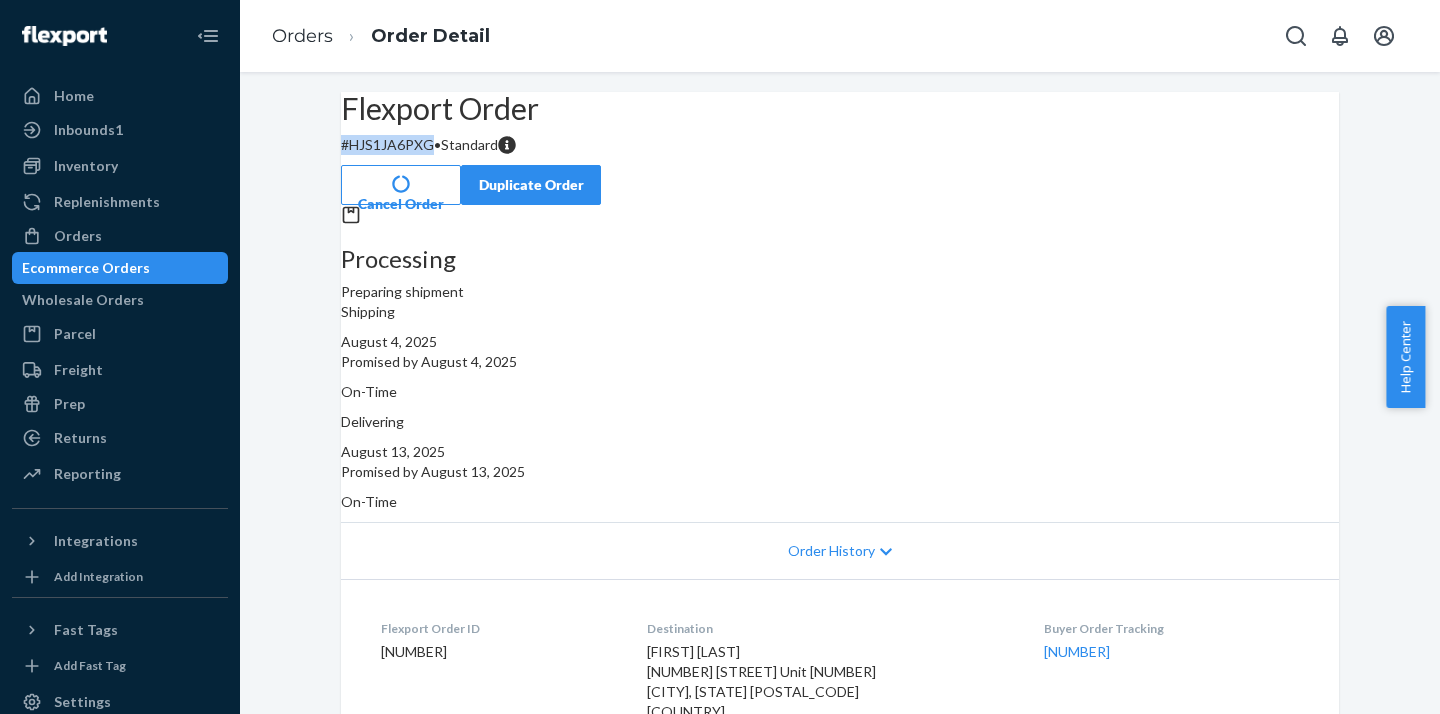 drag, startPoint x: 465, startPoint y: 191, endPoint x: 340, endPoint y: 191, distance: 125 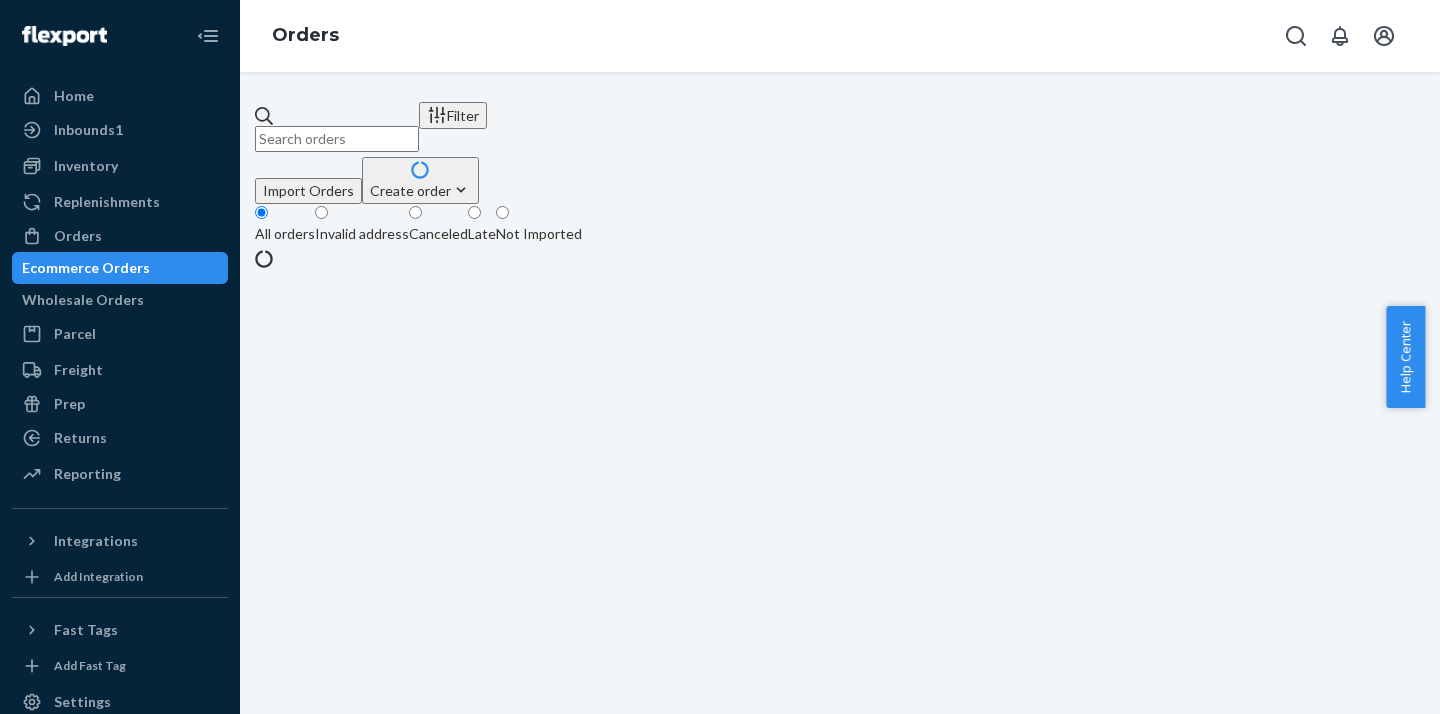 click at bounding box center [337, 139] 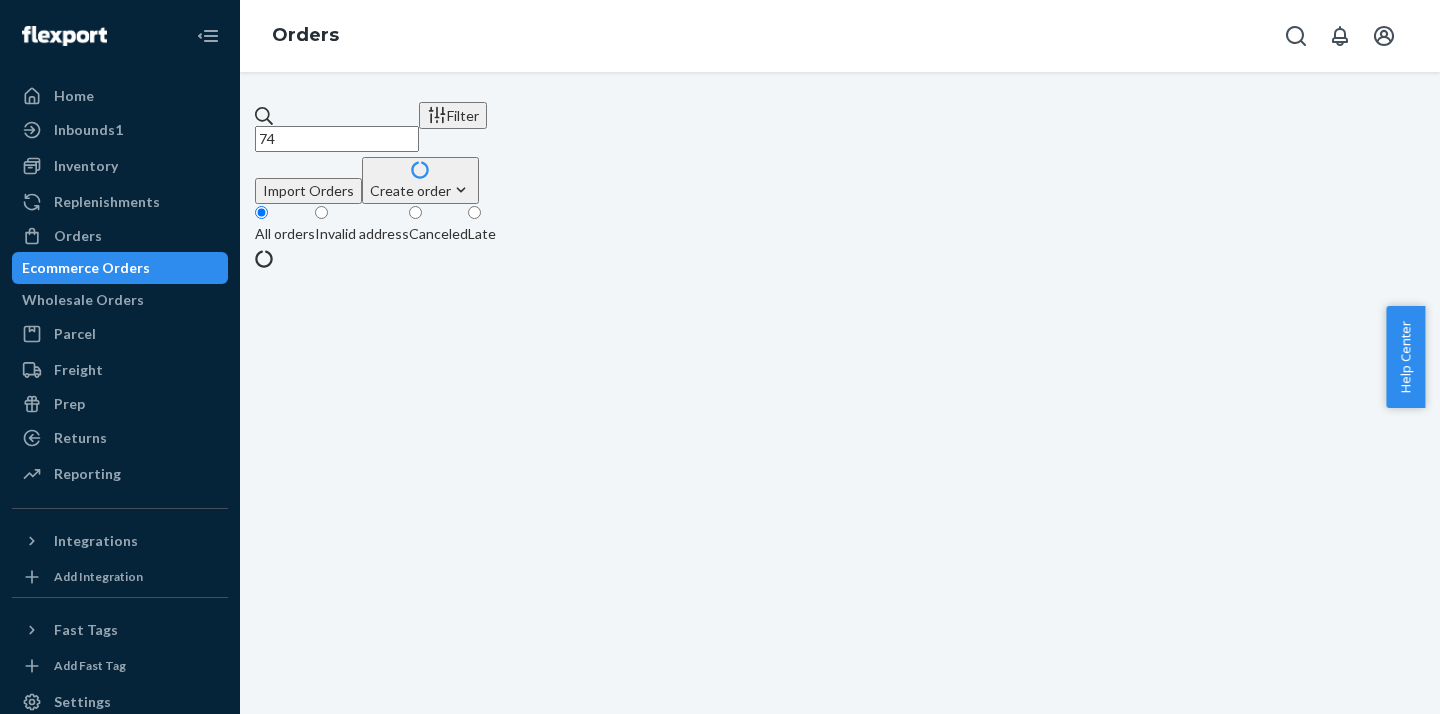 type on "7" 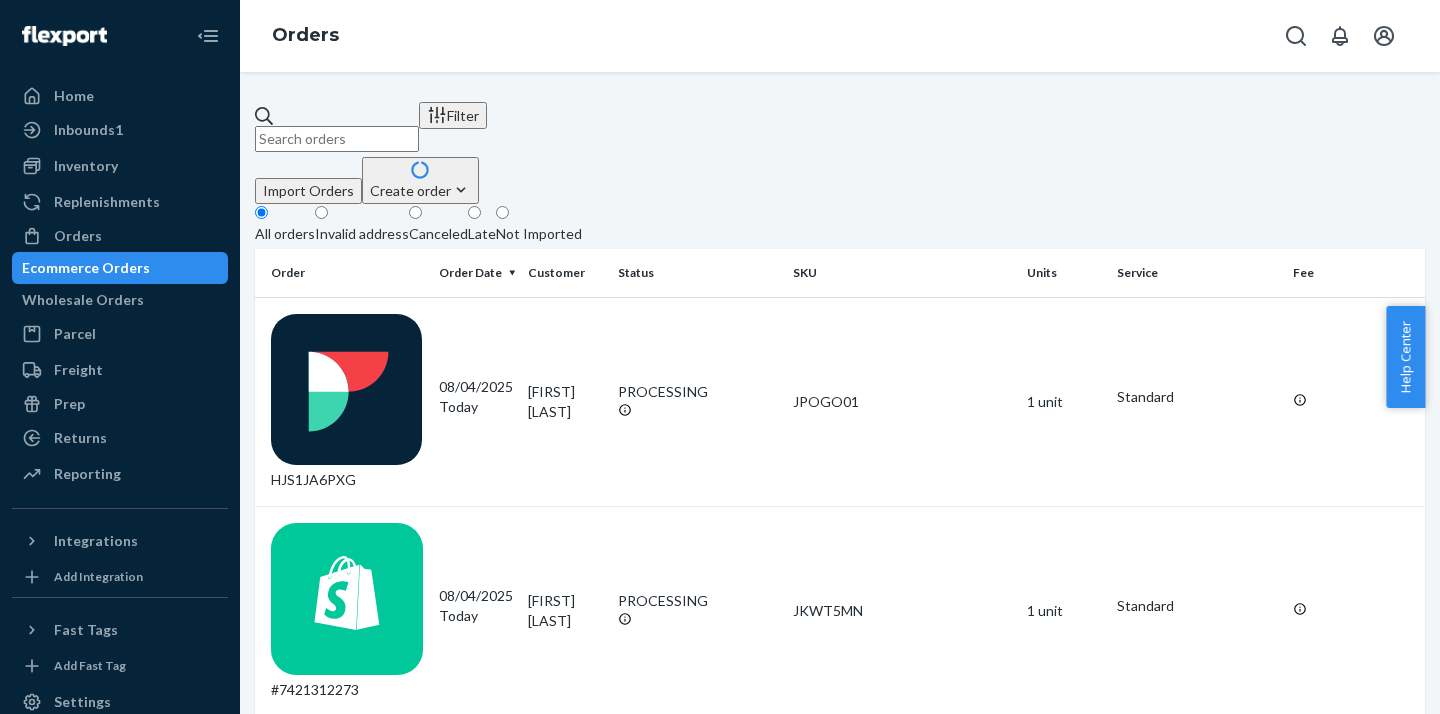 paste on "[NUMBER]" 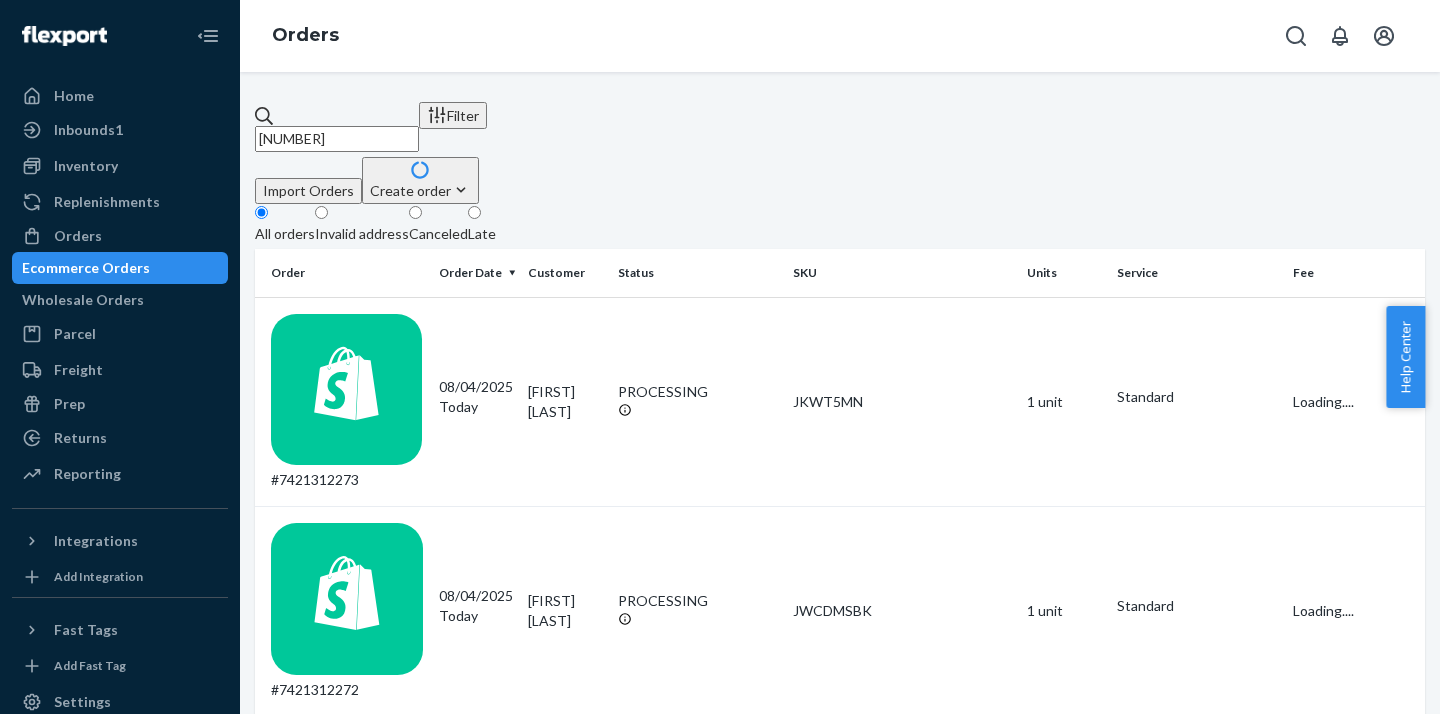 type on "[NUMBER]" 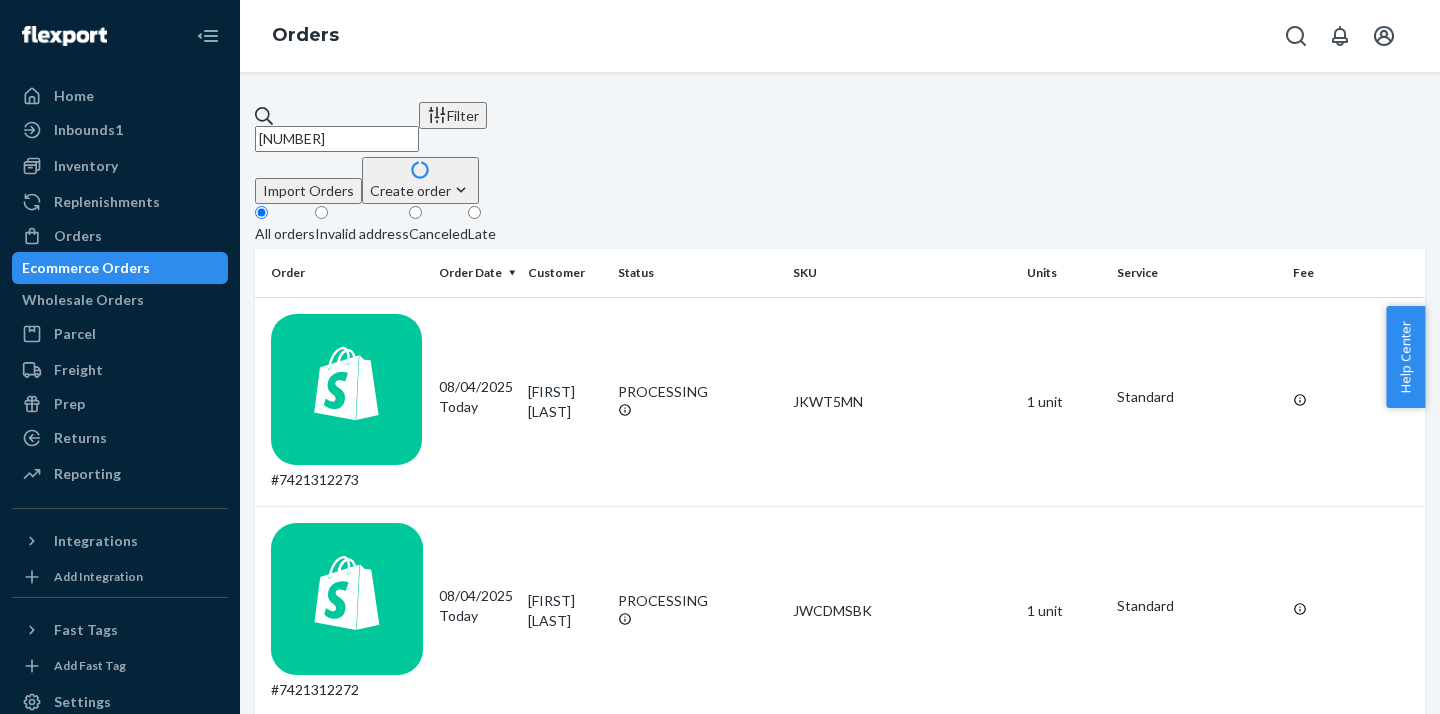 click on "Create order" at bounding box center [420, 190] 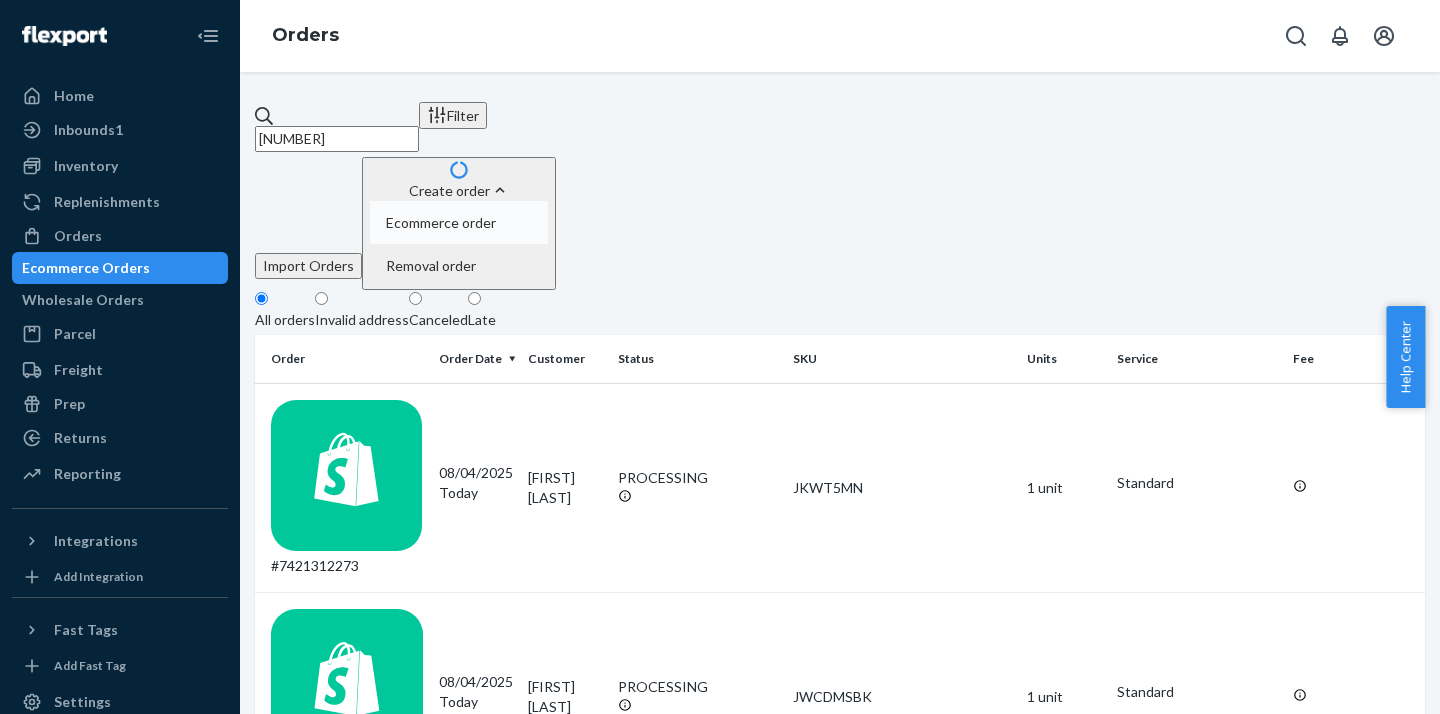click on "Ecommerce order" at bounding box center (441, 223) 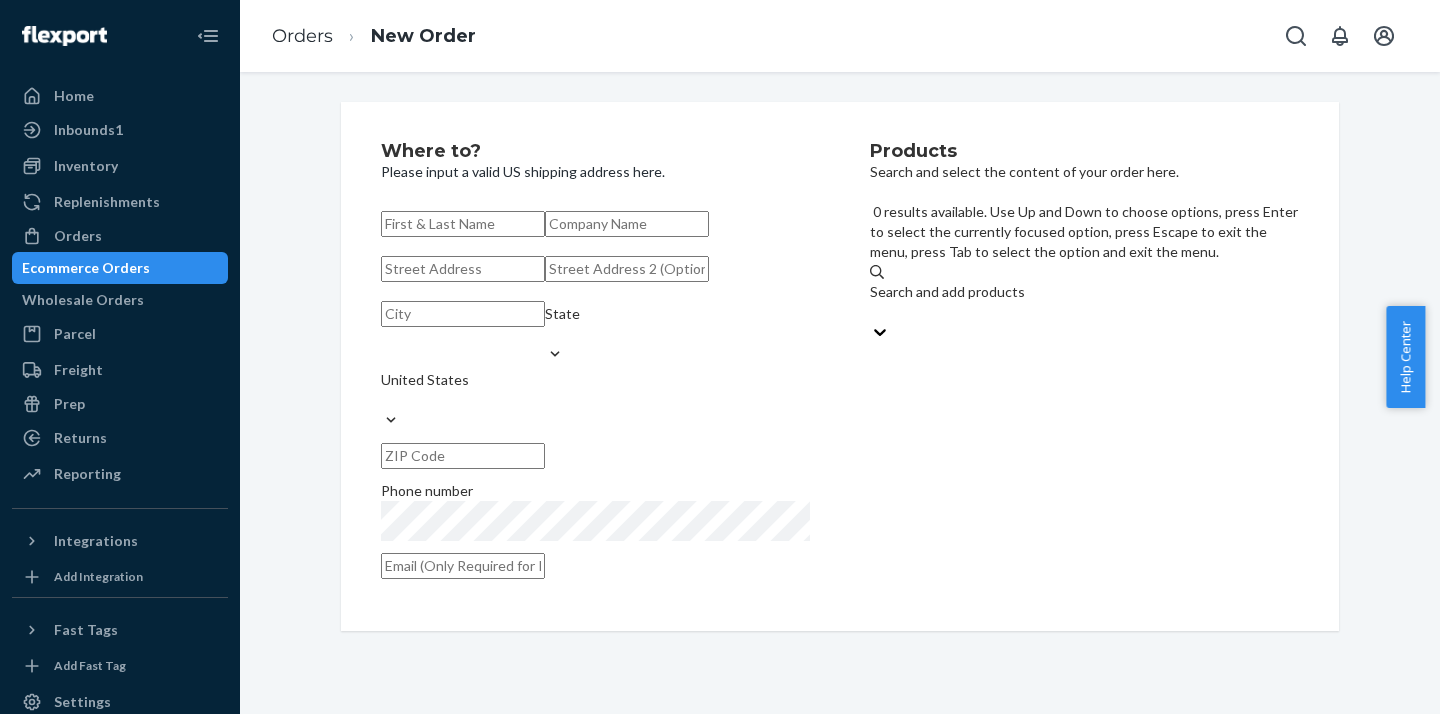 click on "Search and add products" at bounding box center (1084, 292) 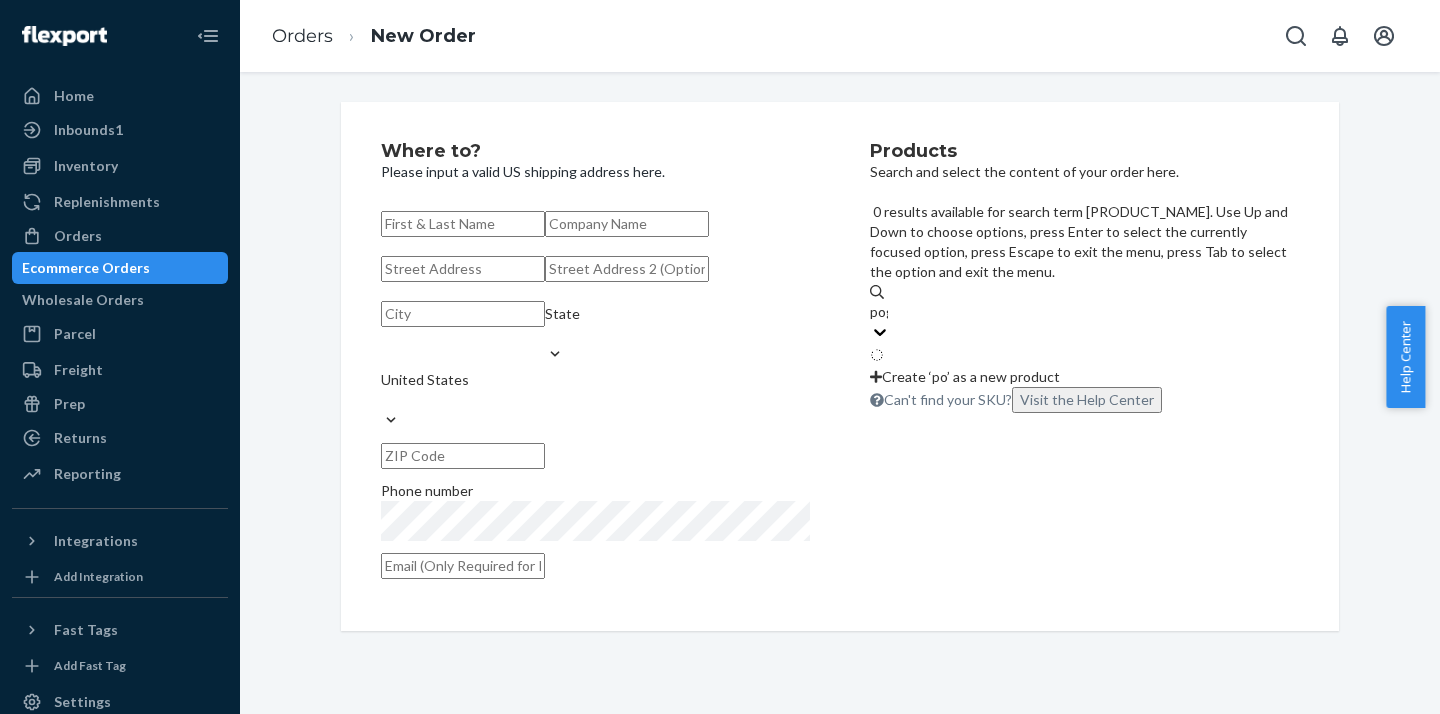 type on "[PRODUCT_NAME]" 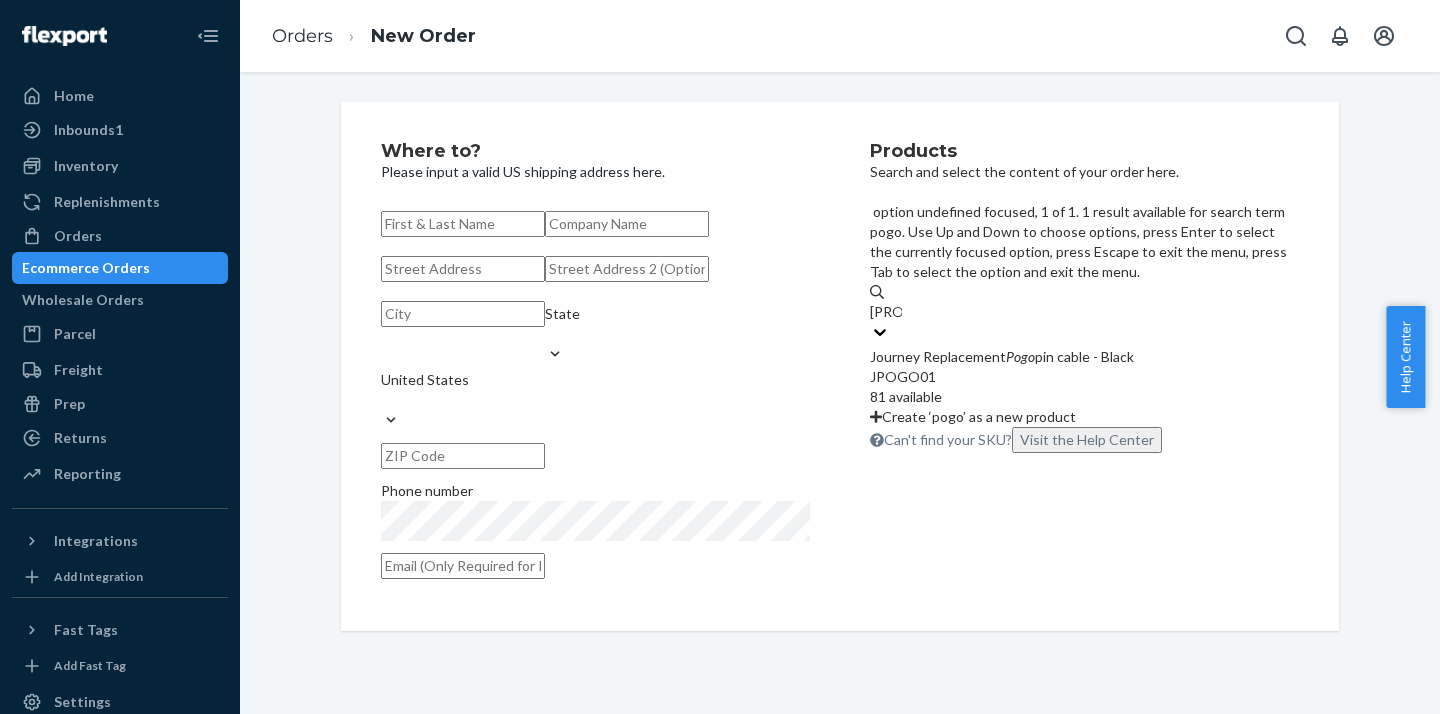 click on "JPOGO01" at bounding box center (1084, 377) 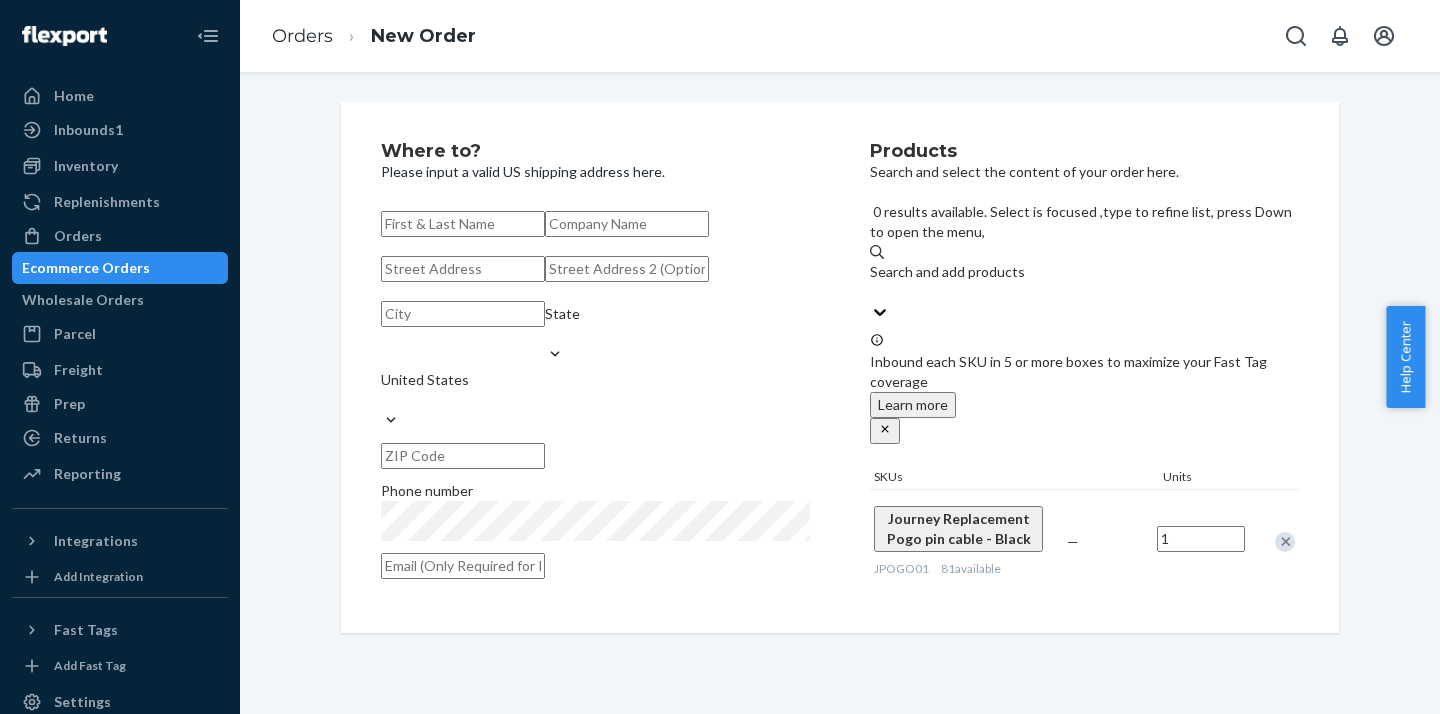 click at bounding box center (463, 224) 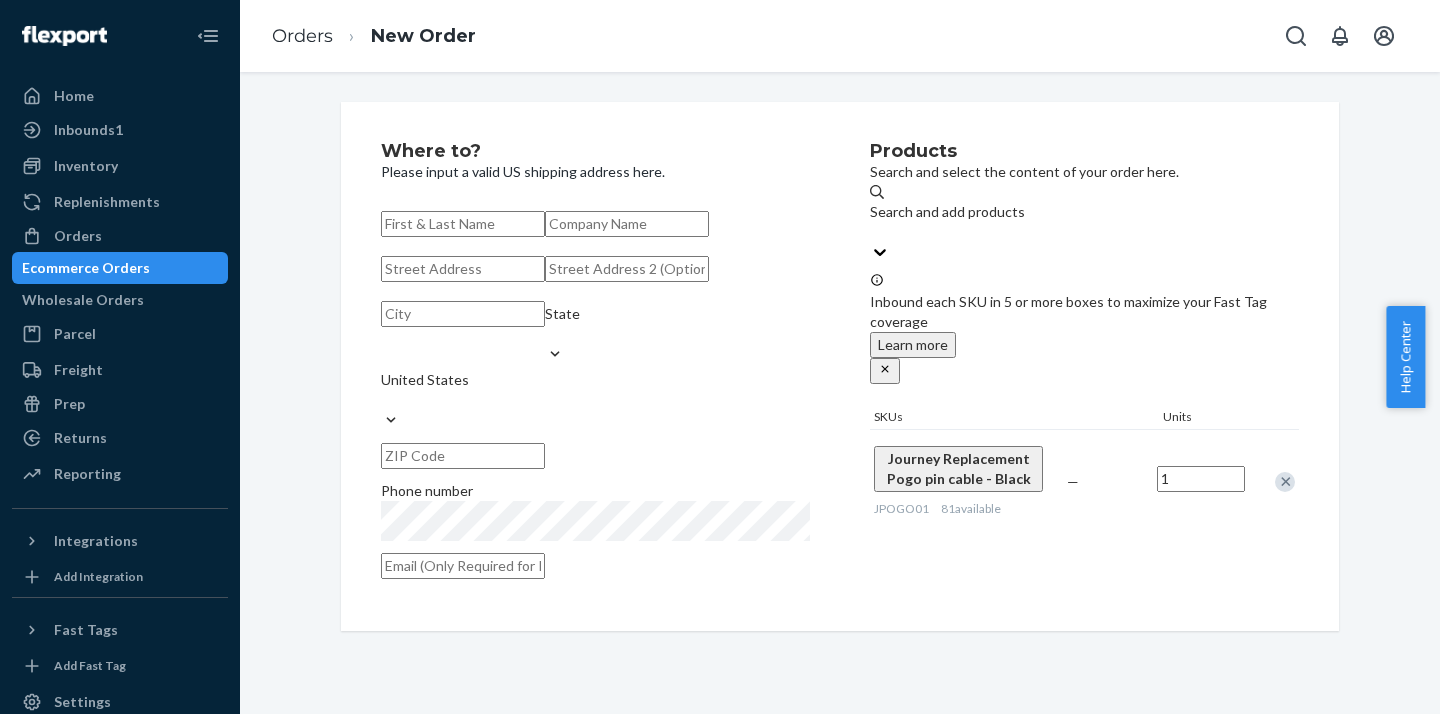 paste on "[FIRST] [LAST]" 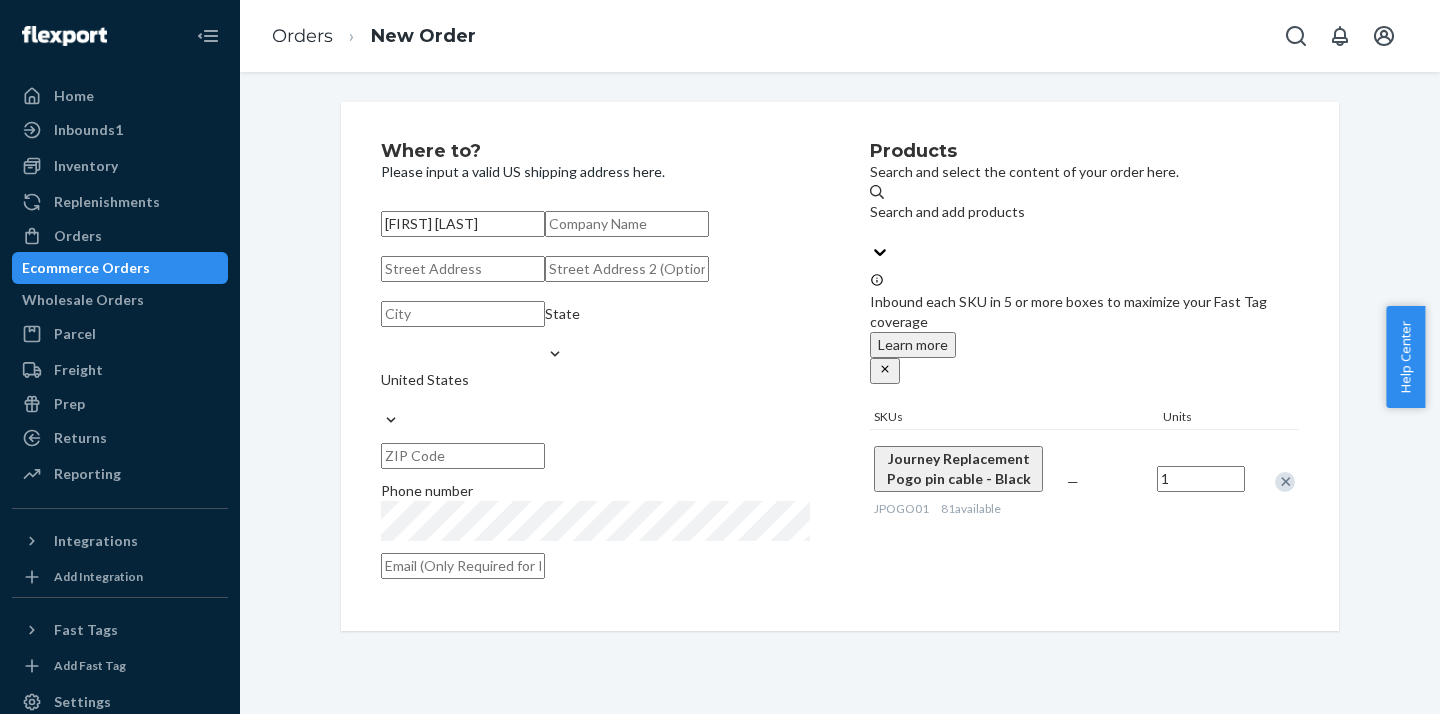 type on "[FIRST] [LAST]" 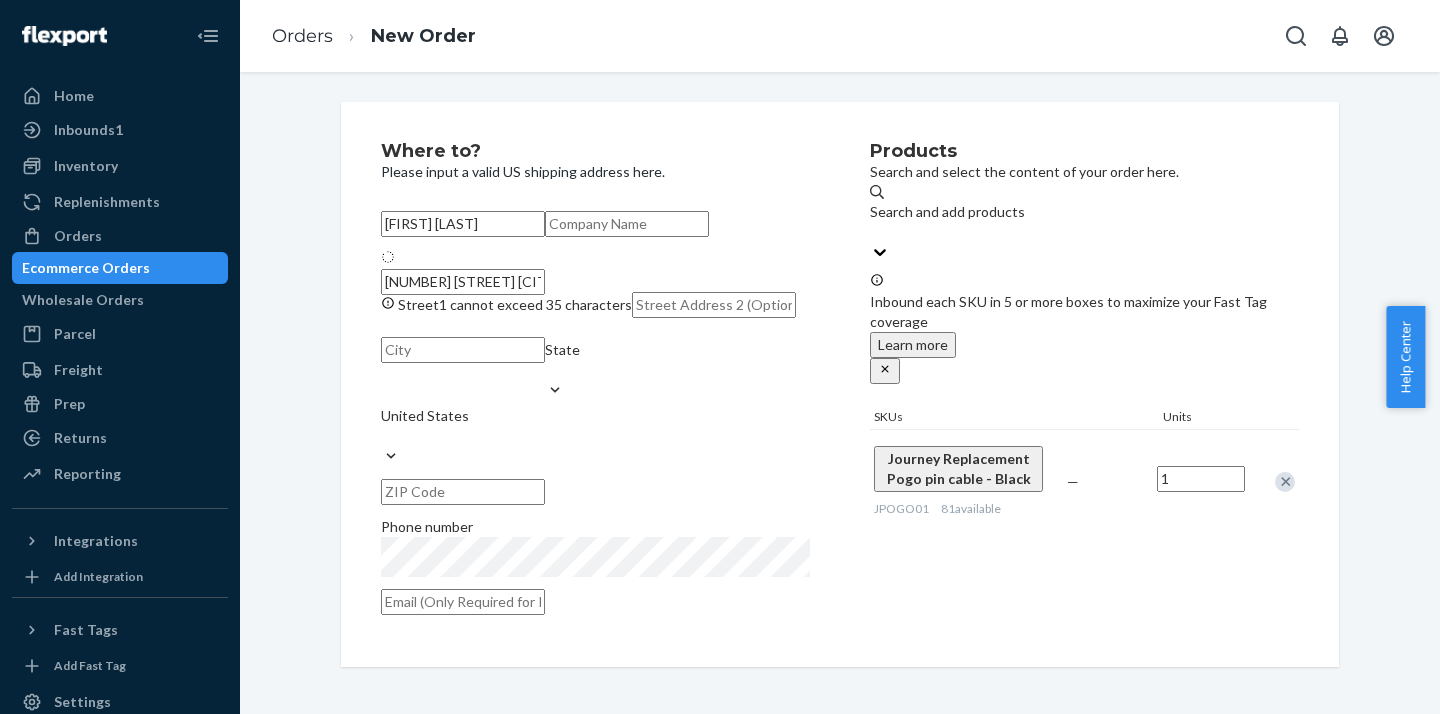 type on "[NUMBER] [STREET] SW" 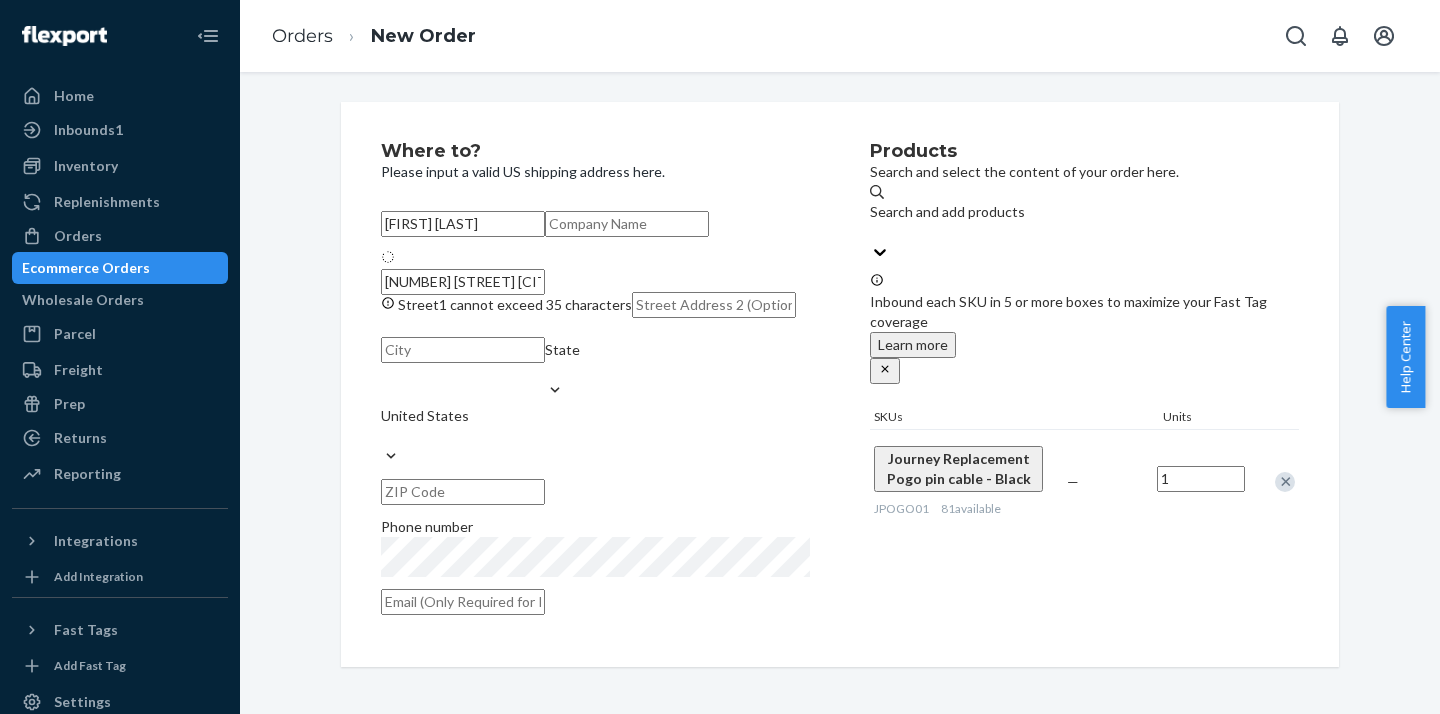 type on "[CITY]" 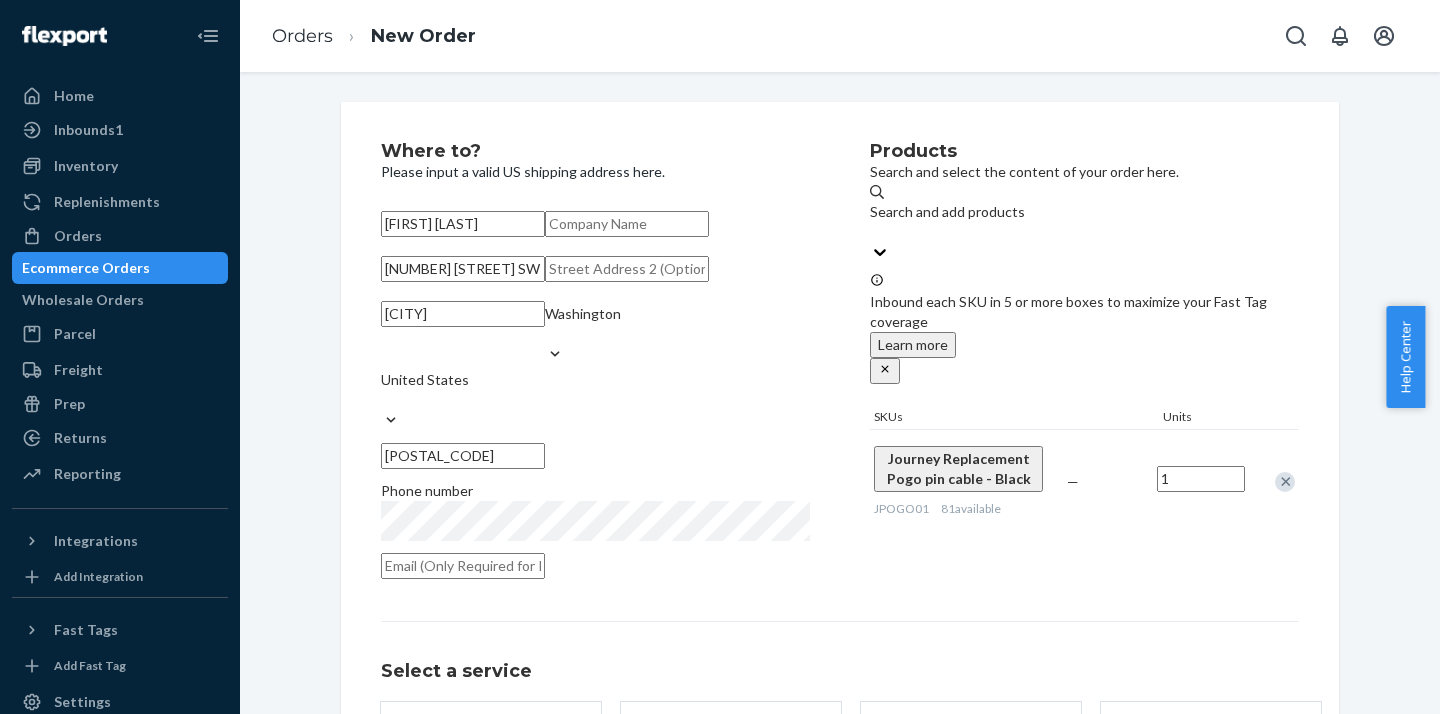 click at bounding box center (463, 566) 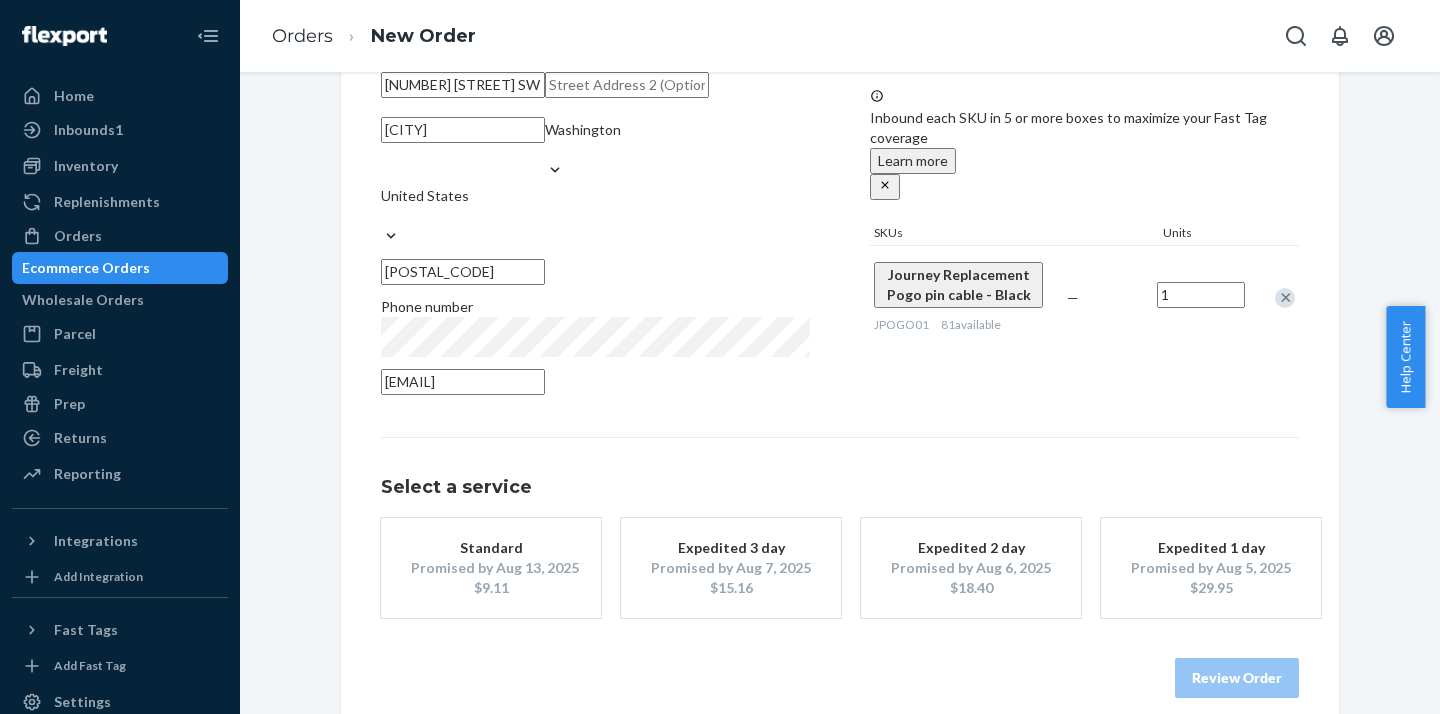 scroll, scrollTop: 296, scrollLeft: 0, axis: vertical 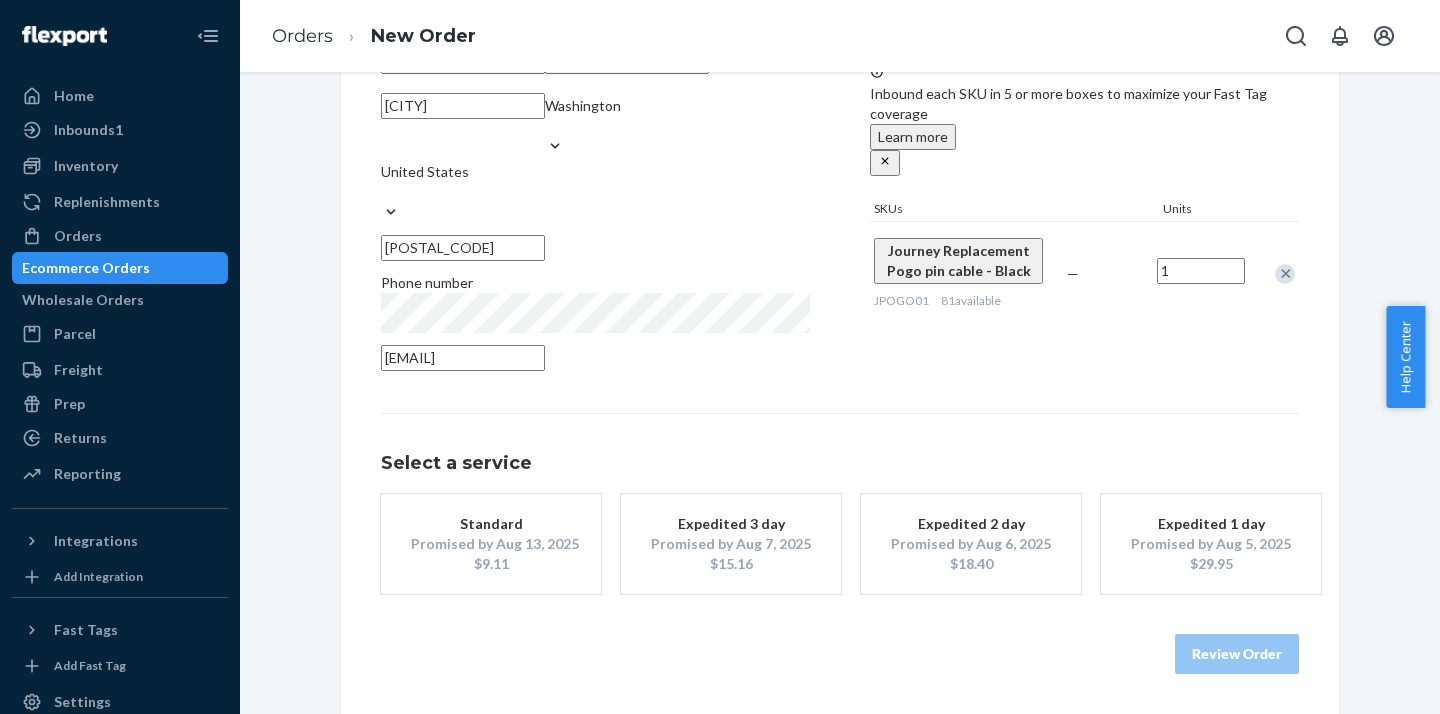 type on "[EMAIL]" 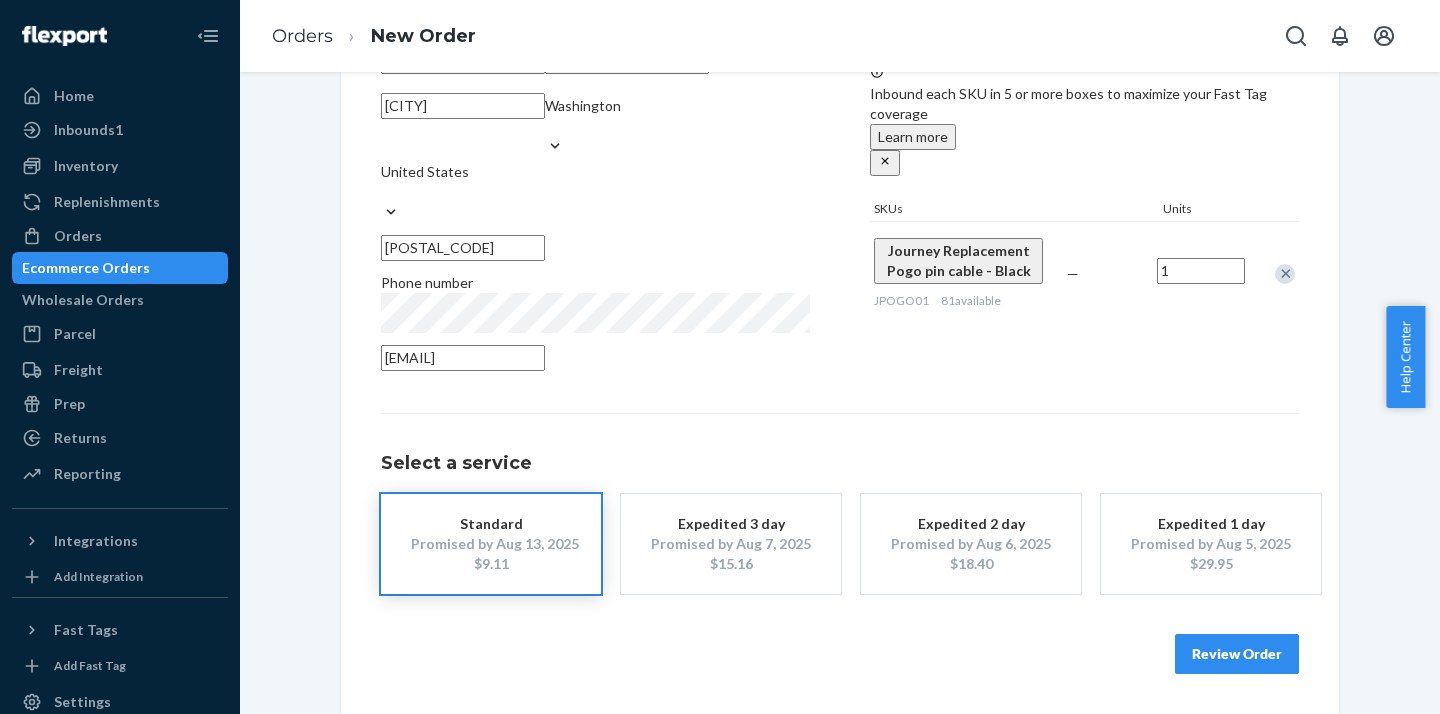 click on "Review Order" at bounding box center [1237, 654] 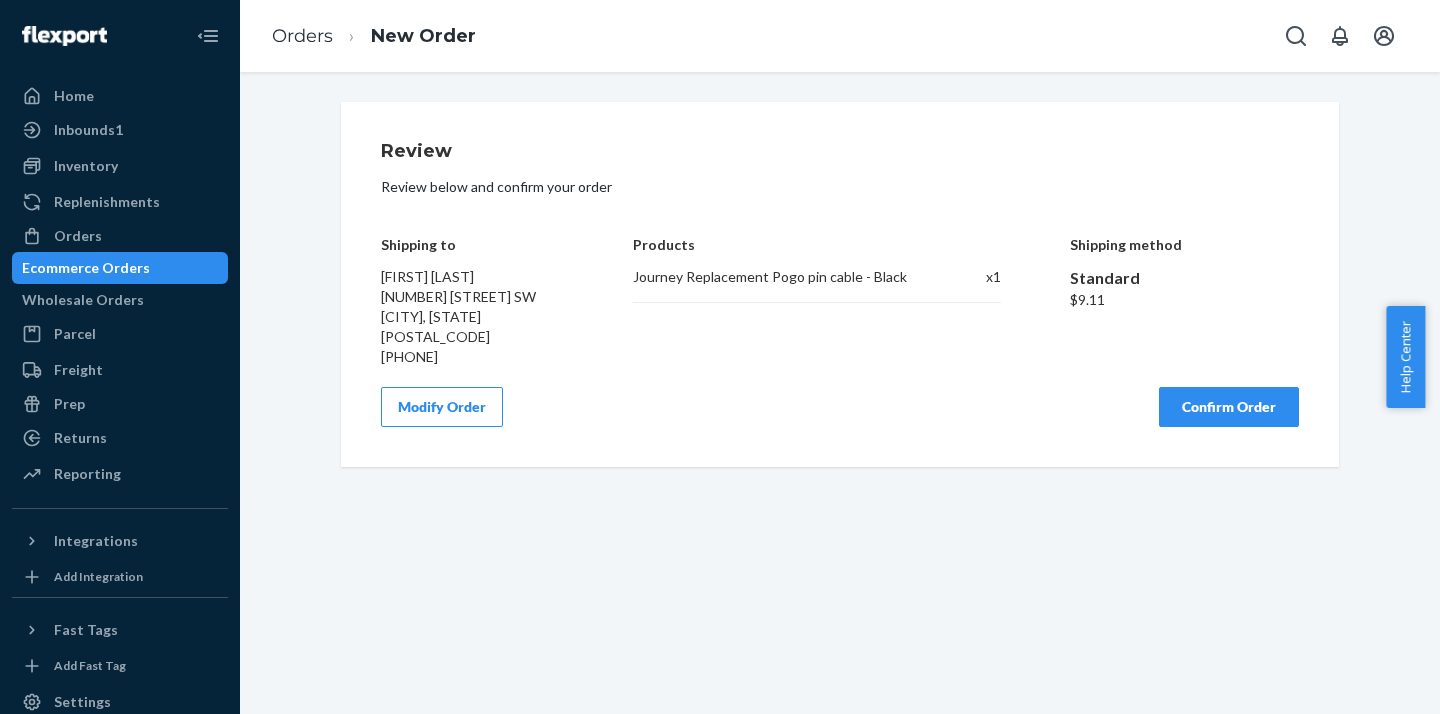 scroll, scrollTop: 0, scrollLeft: 0, axis: both 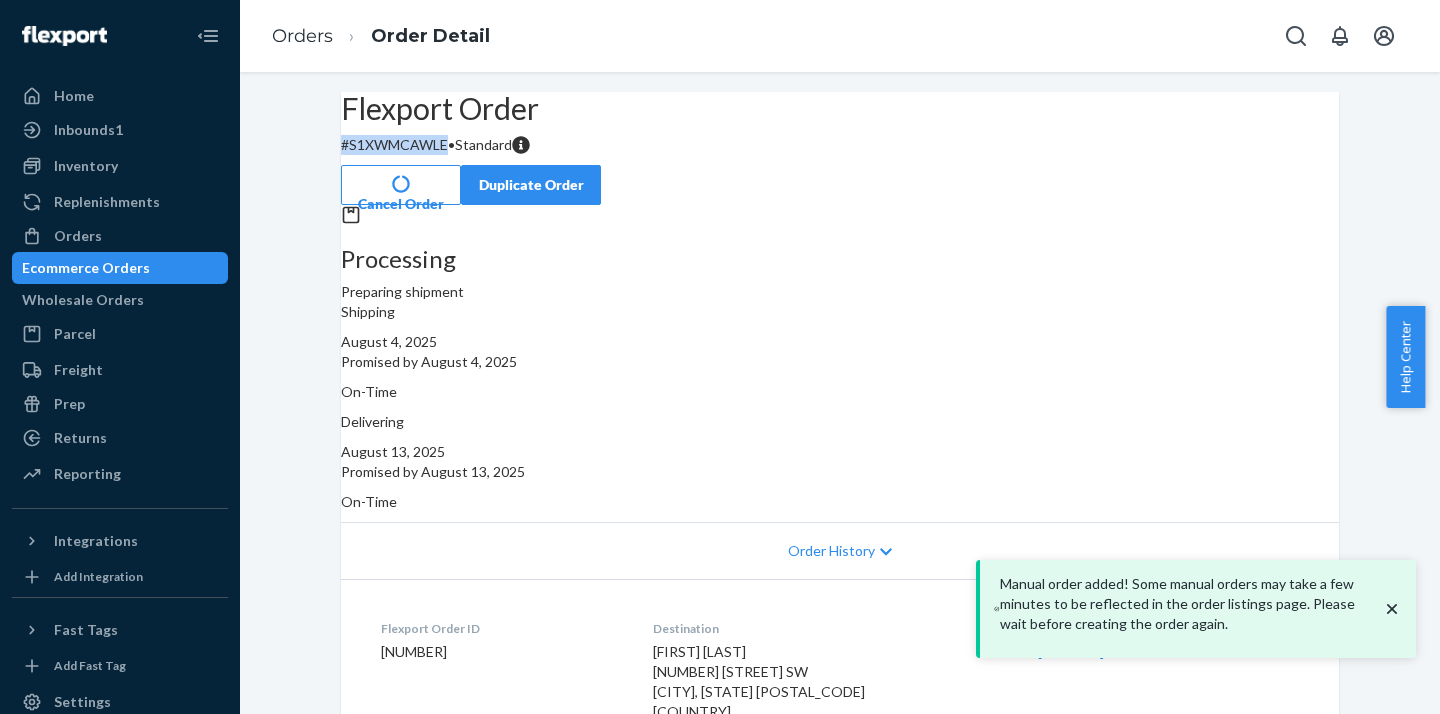 drag, startPoint x: 477, startPoint y: 194, endPoint x: 360, endPoint y: 194, distance: 117 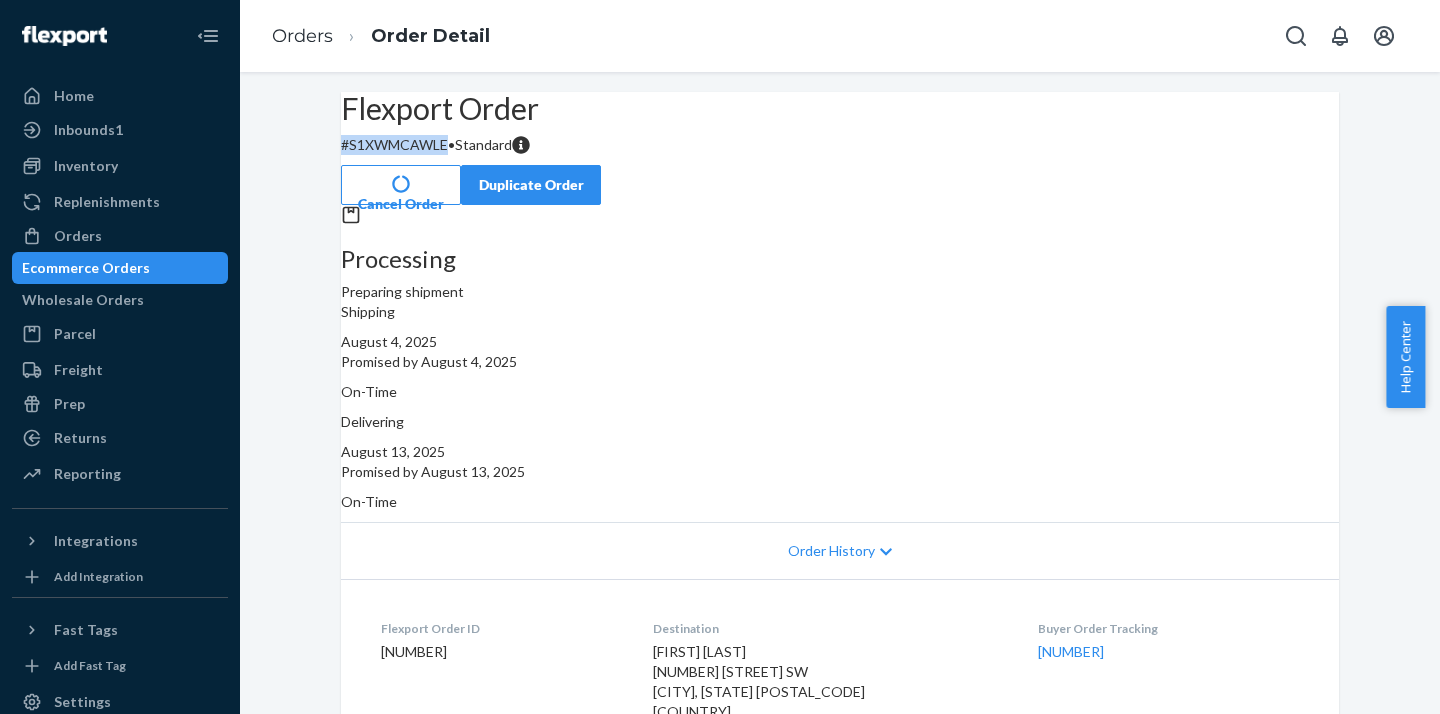 copy on "# [ORDER_ID]" 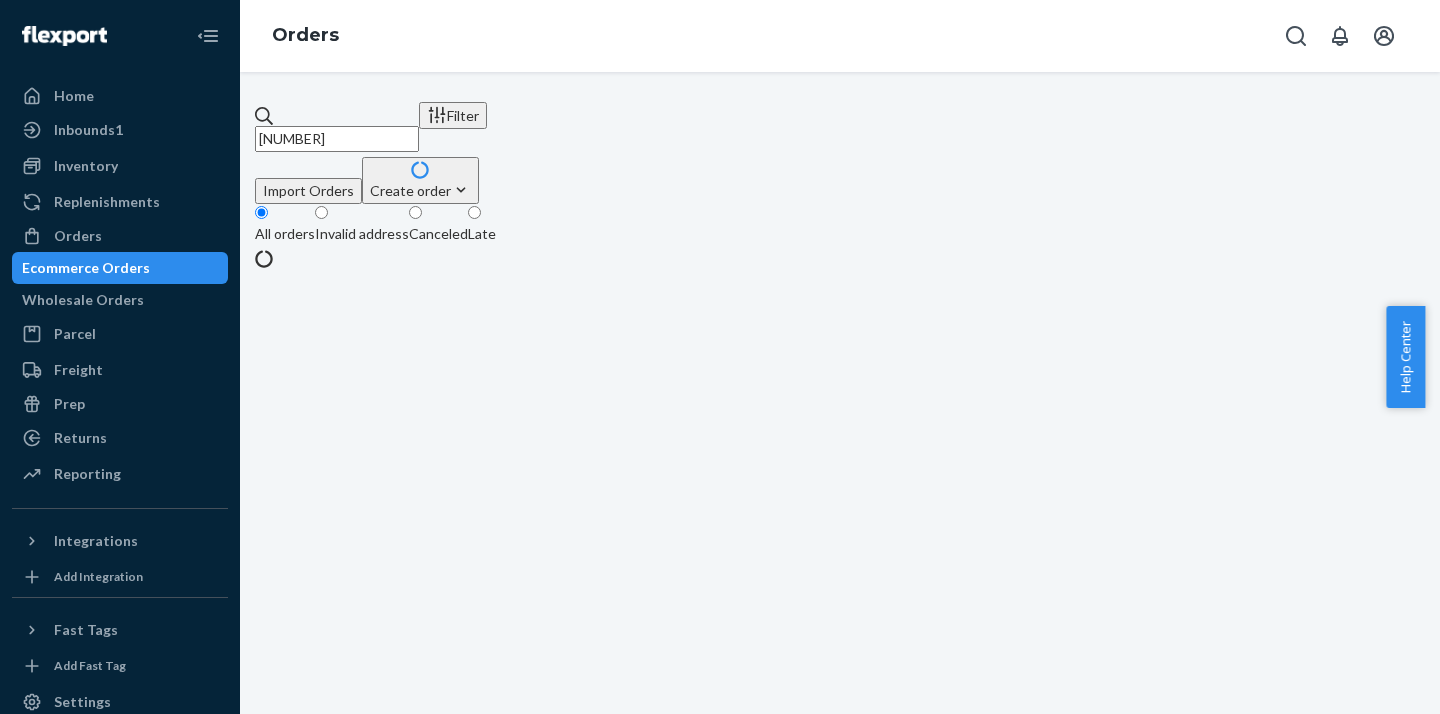 click on "[NUMBER]" at bounding box center [337, 139] 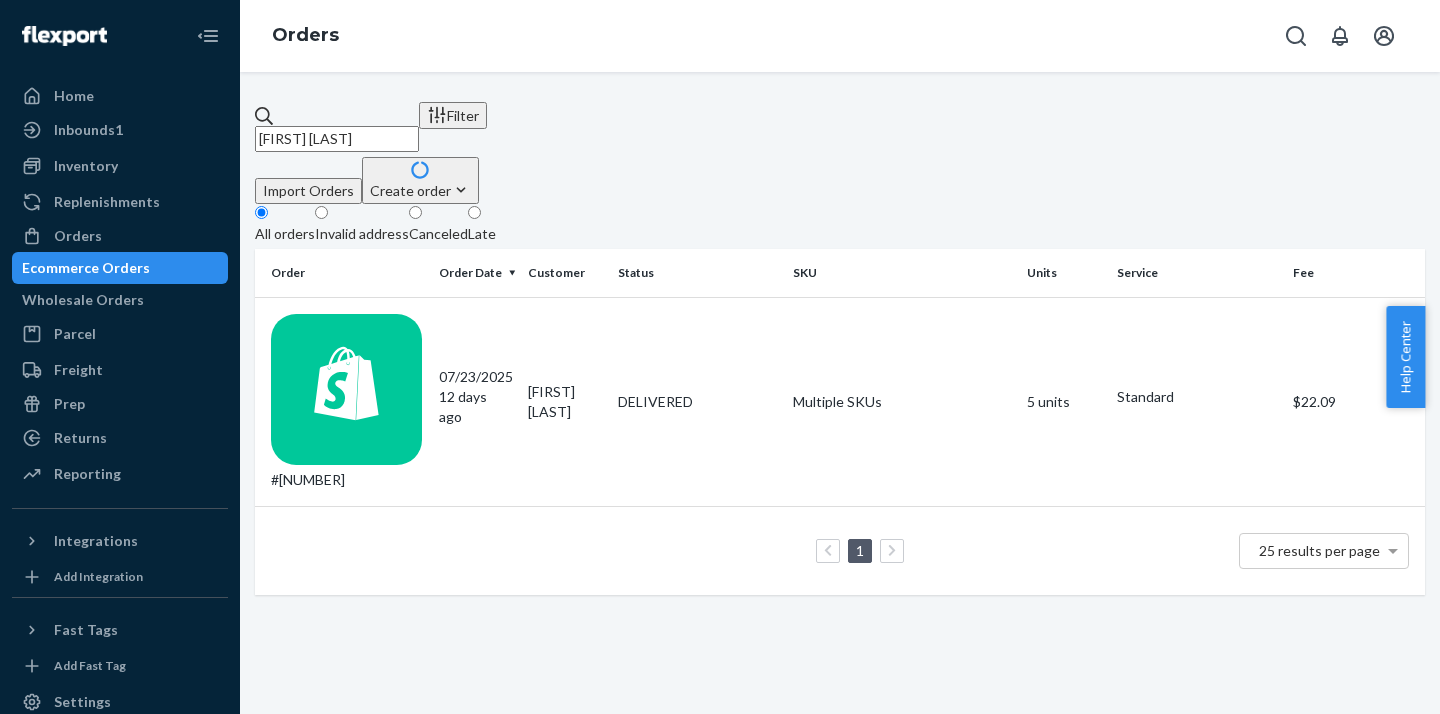 type on "[FIRST] [LAST]" 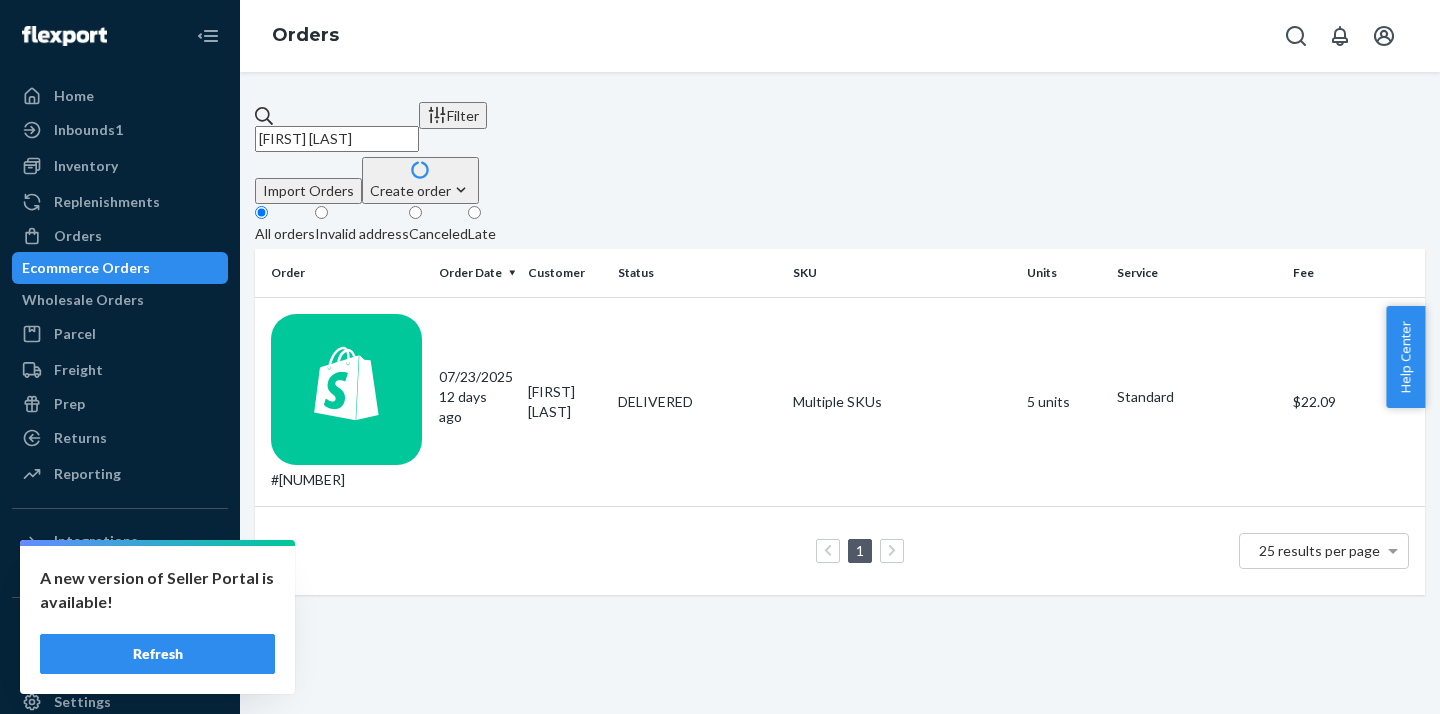 click on "Create order" at bounding box center [420, 190] 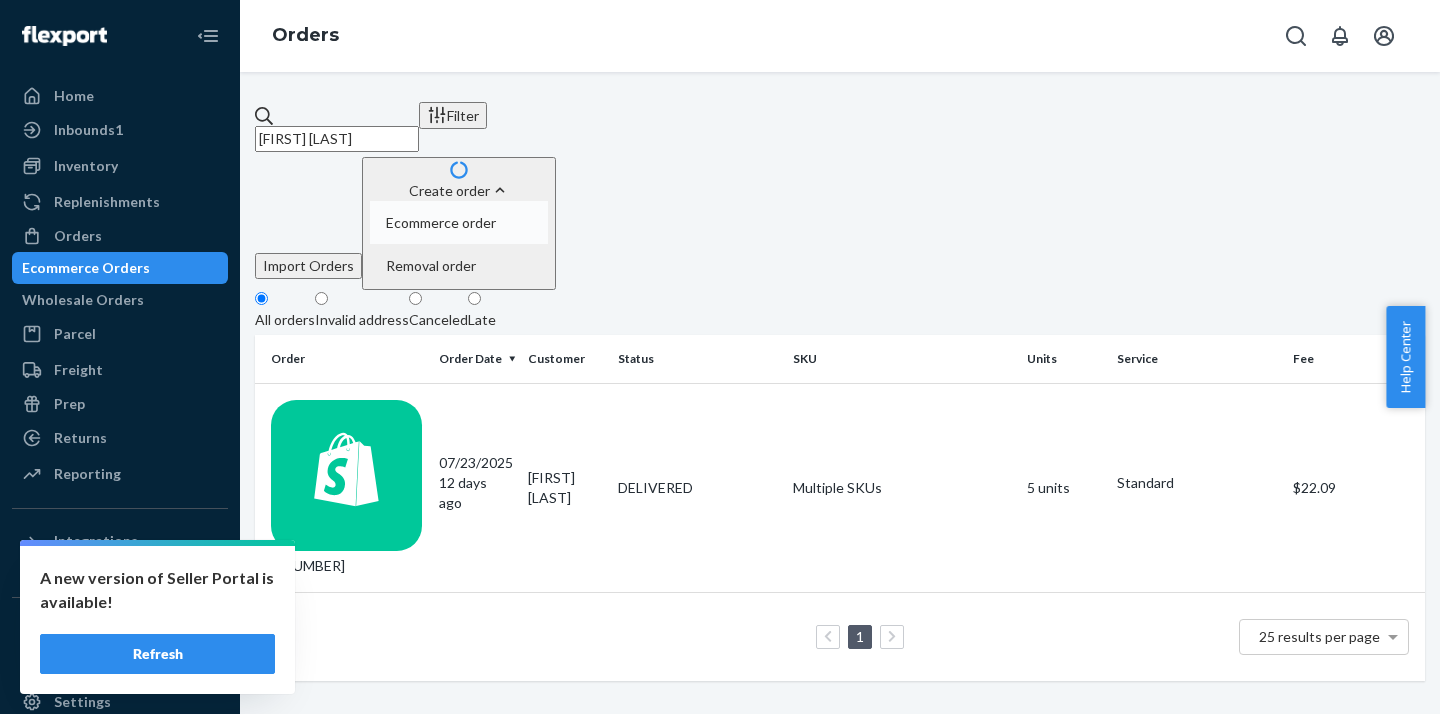 click on "Ecommerce order" at bounding box center (441, 223) 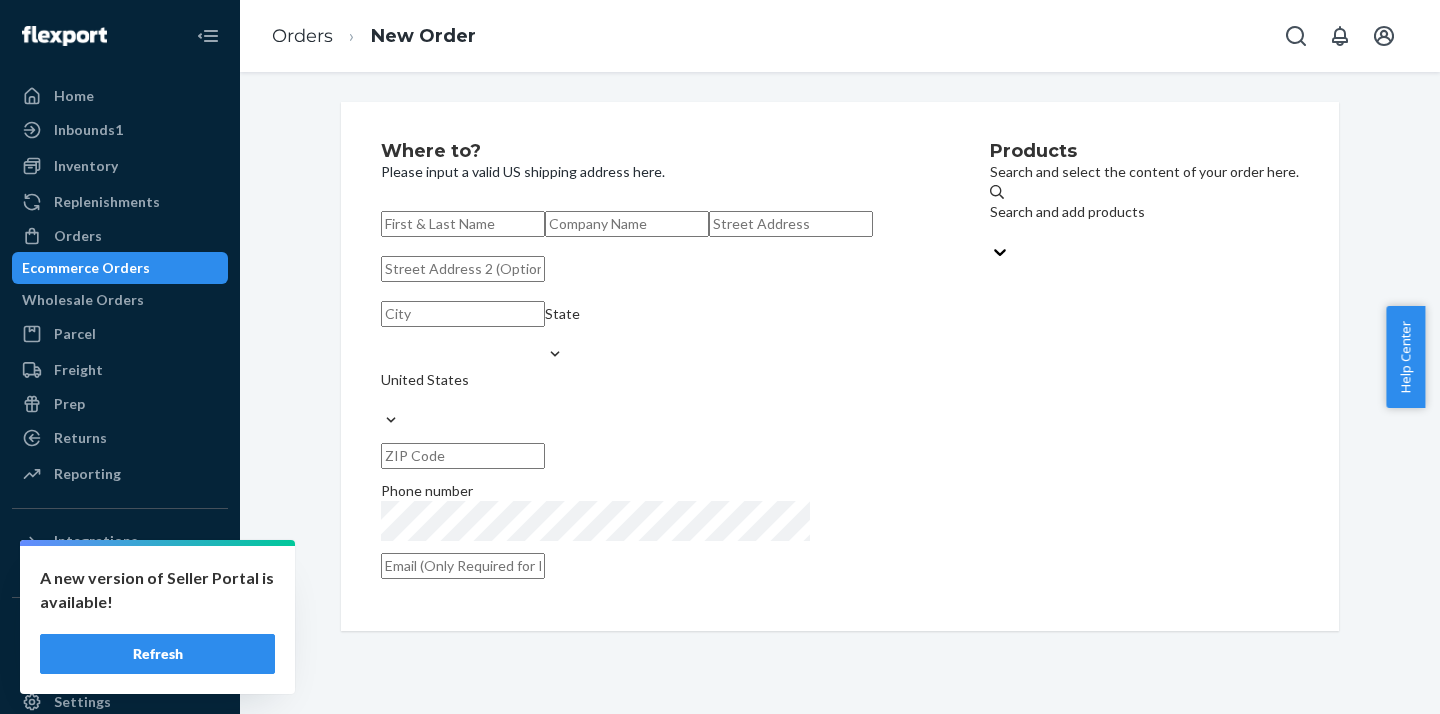 paste on "[FIRST] [LAST]" 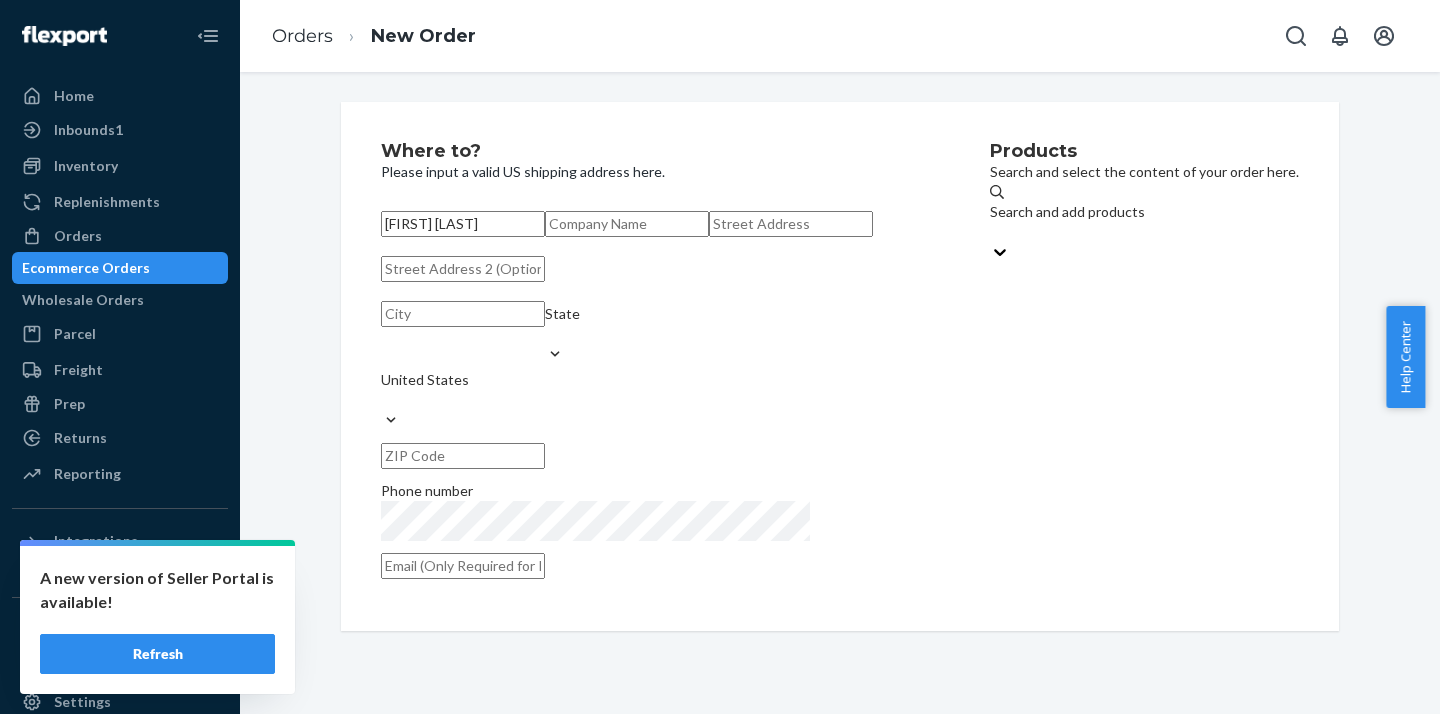 type on "[FIRST] [LAST]" 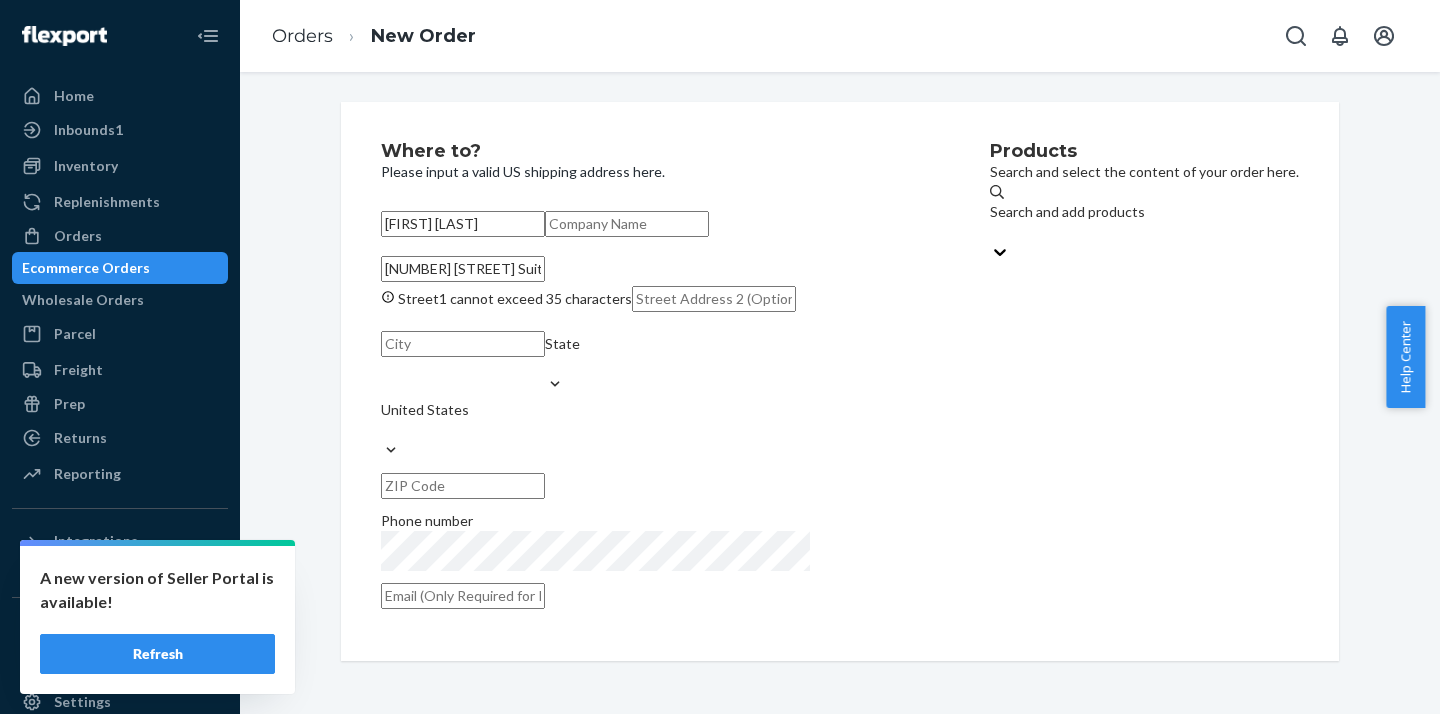 scroll, scrollTop: 0, scrollLeft: 47, axis: horizontal 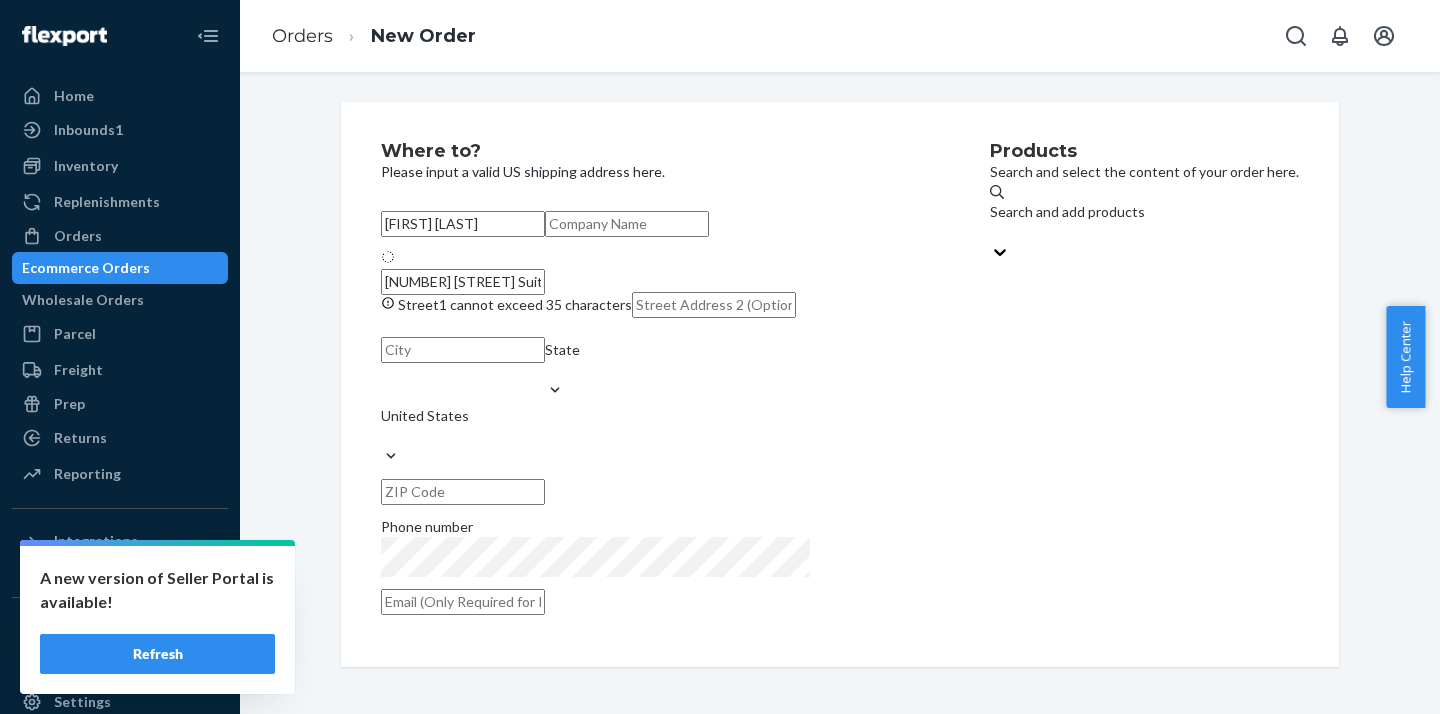 type on "[NUMBER] [STREET]" 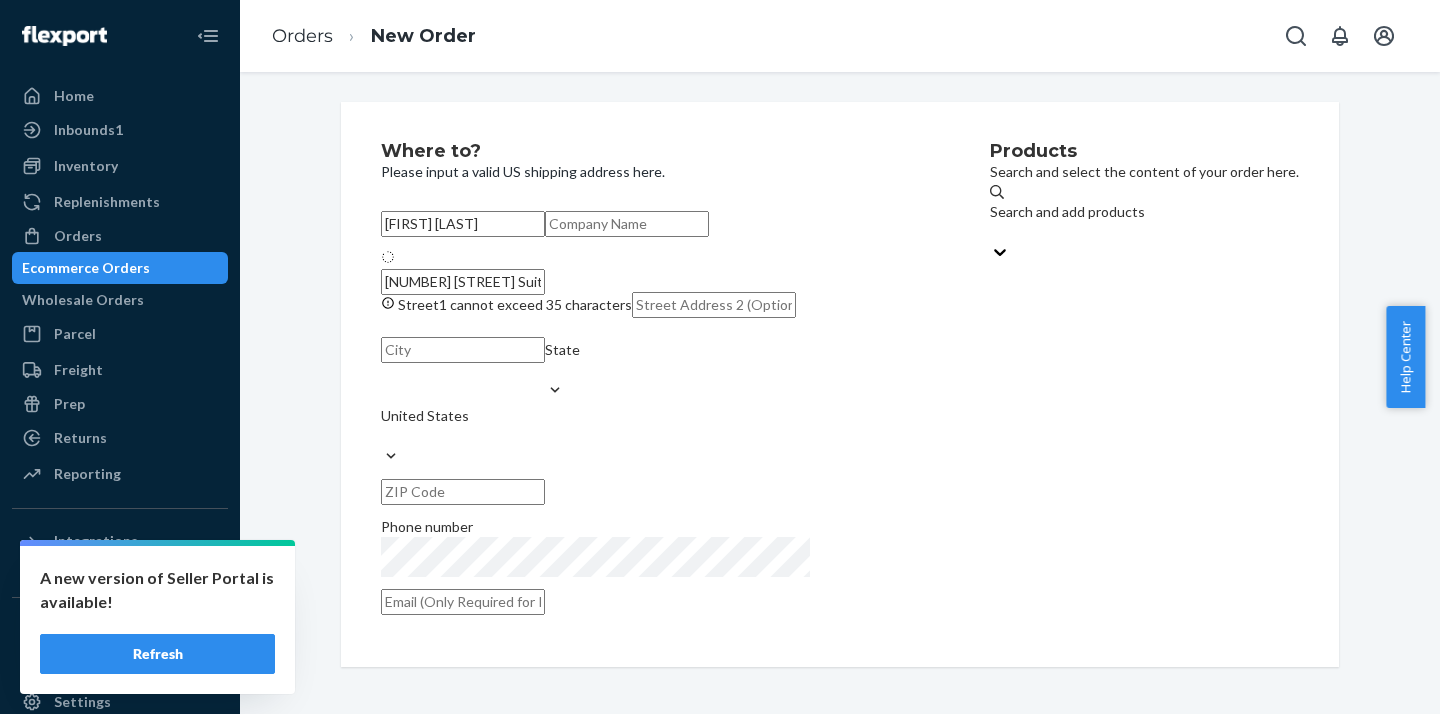 type on "109" 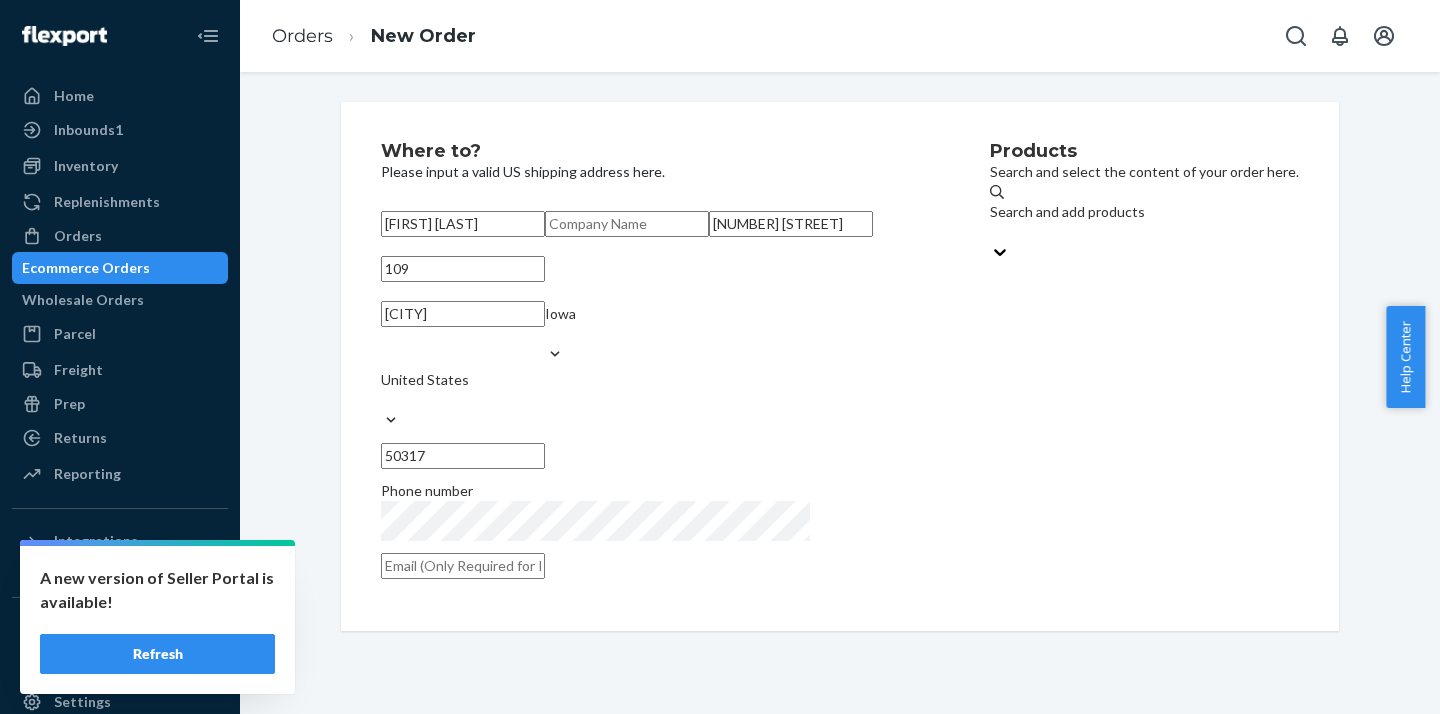 click on "Search and add products" at bounding box center [1067, 212] 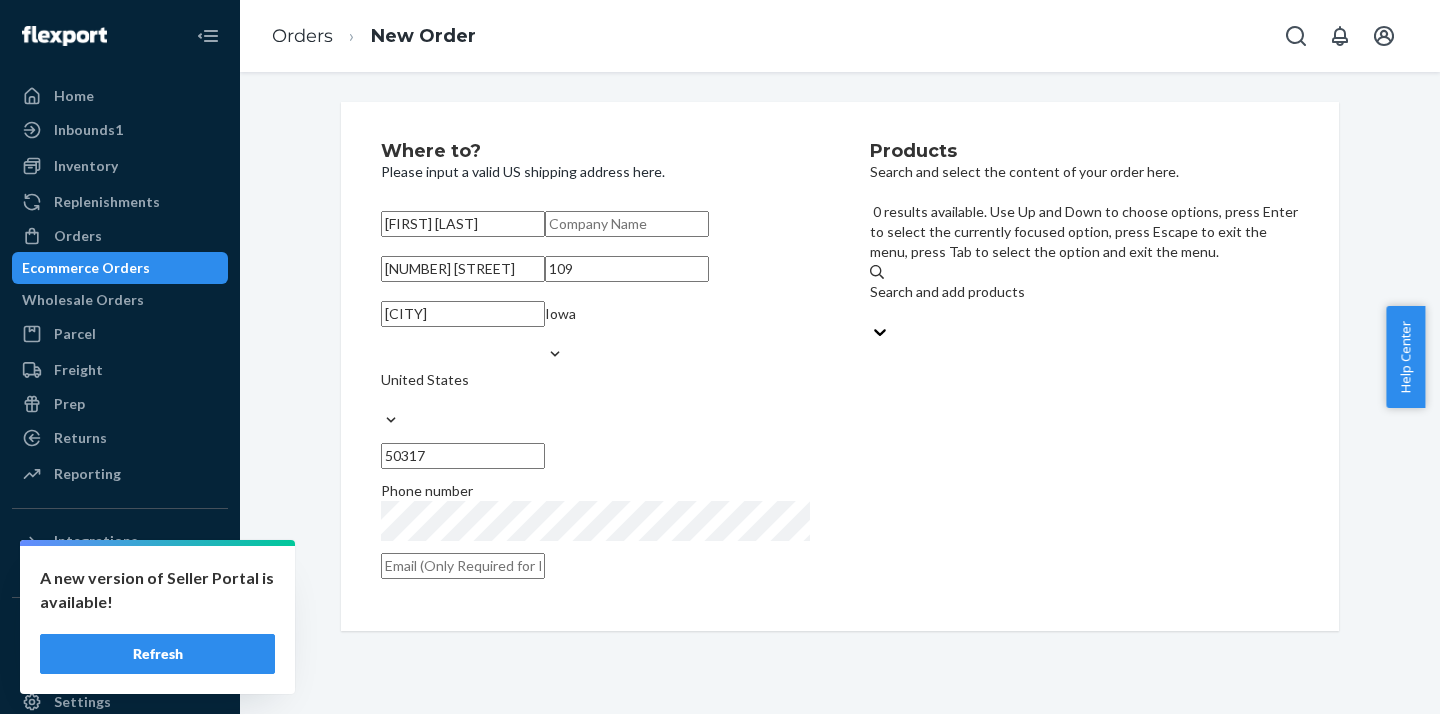 paste on "JSCG130WH-US" 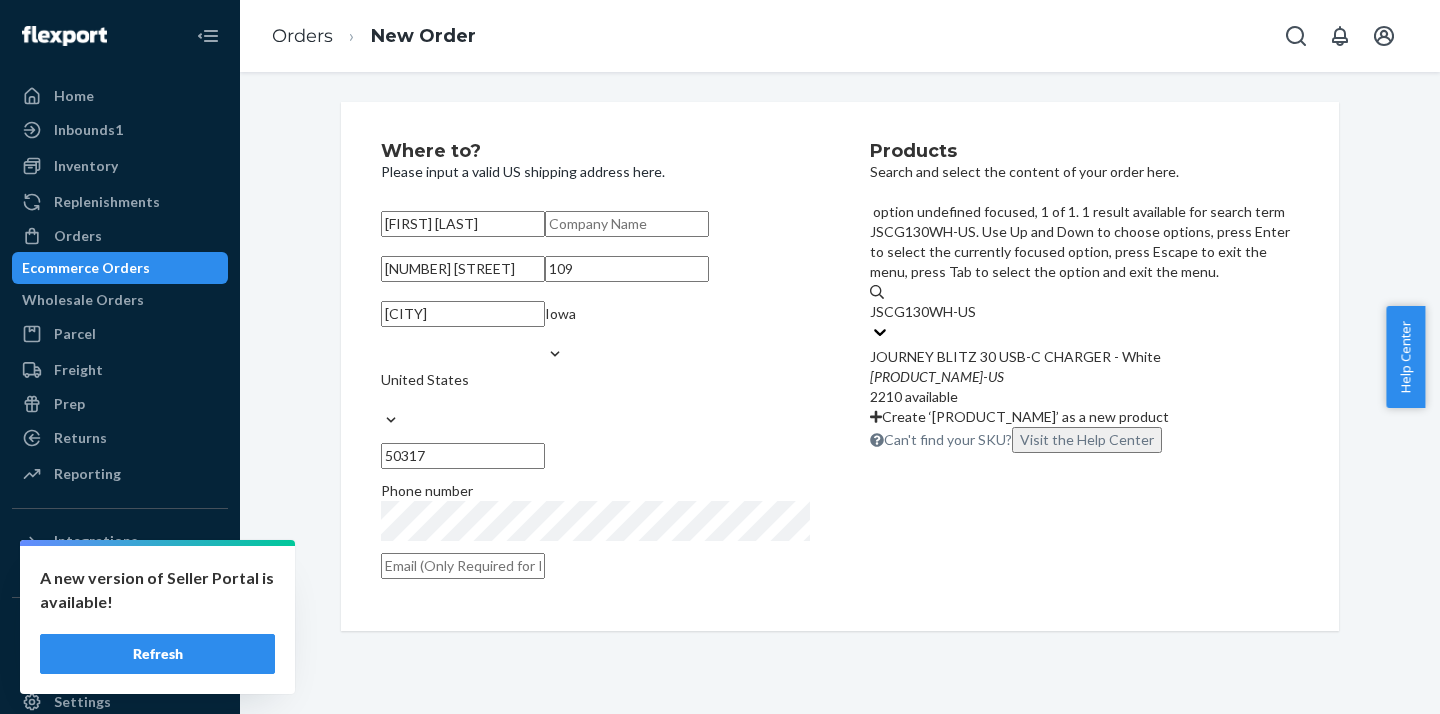 click on "US" at bounding box center [996, 376] 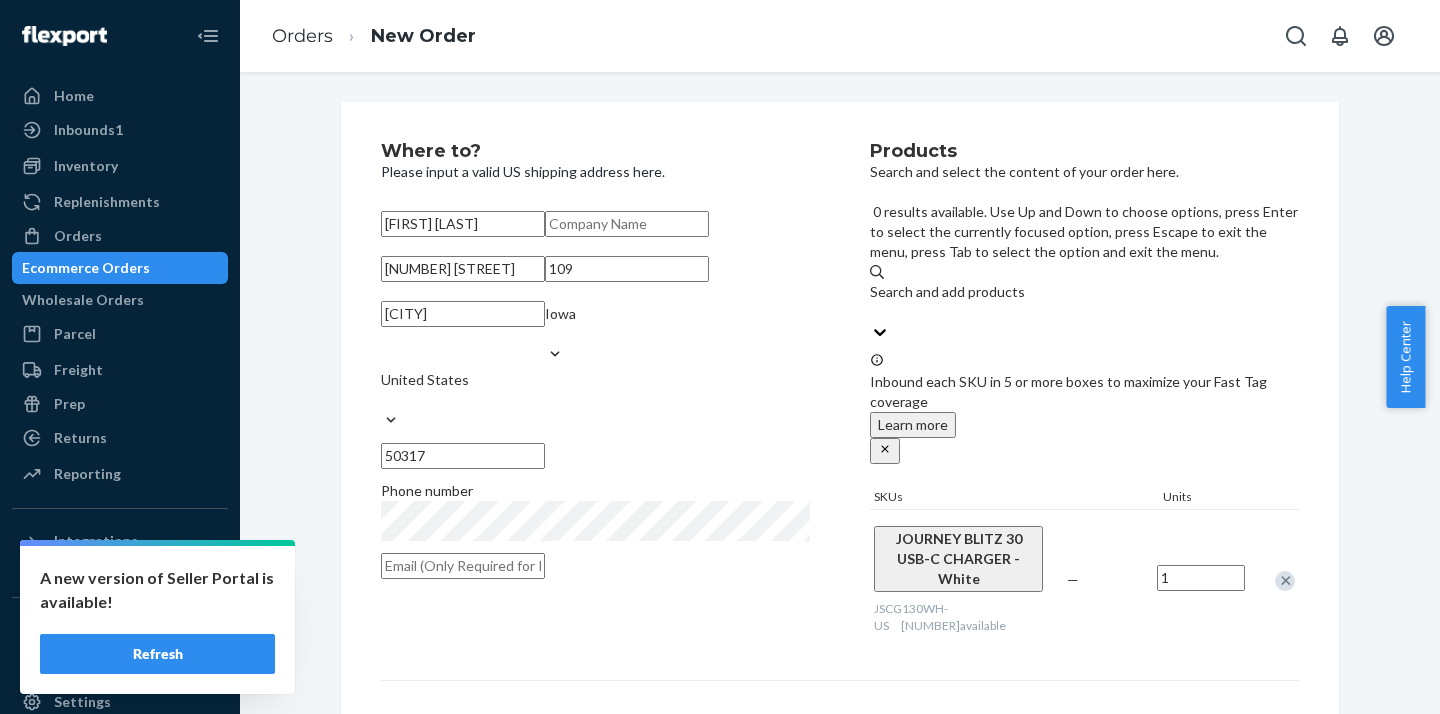 click on "Search and add products" at bounding box center [1084, 292] 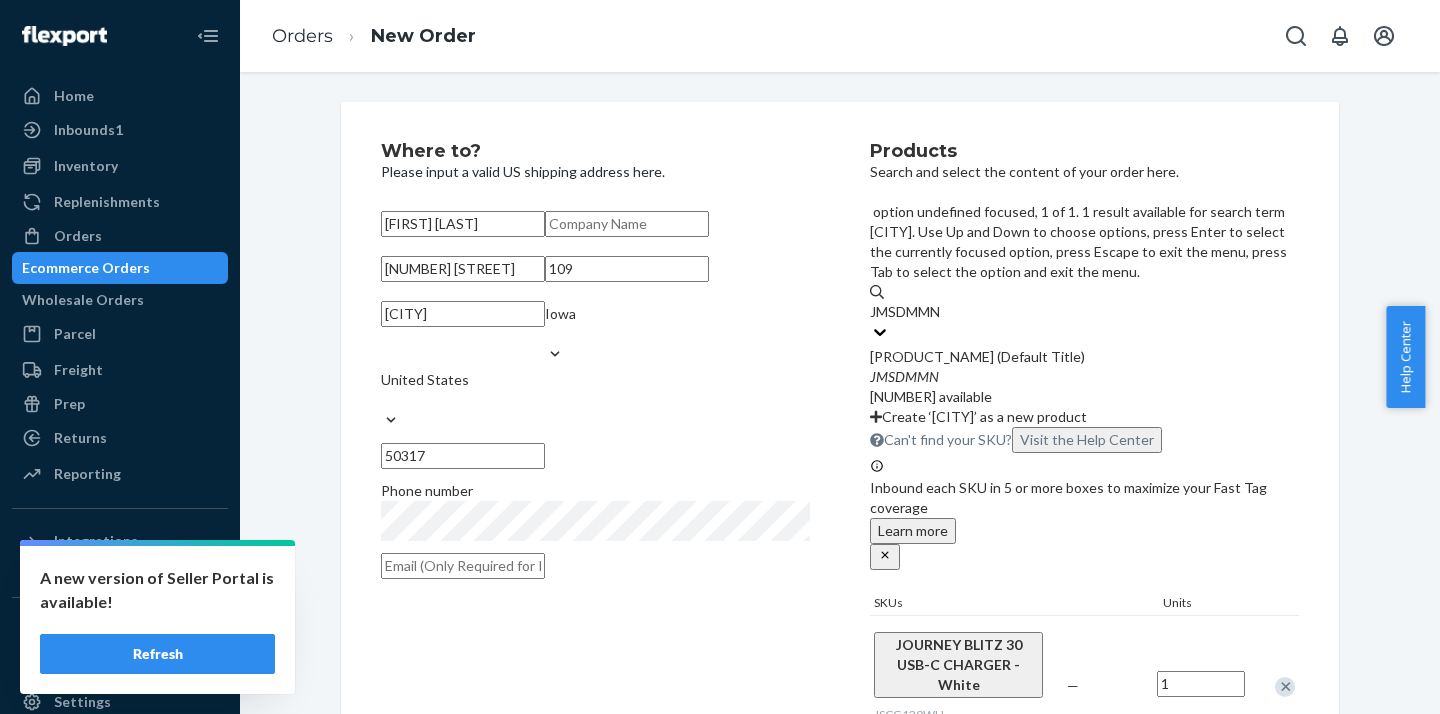 click on "[PRODUCT_NAME] (Default Title)" at bounding box center (1084, 357) 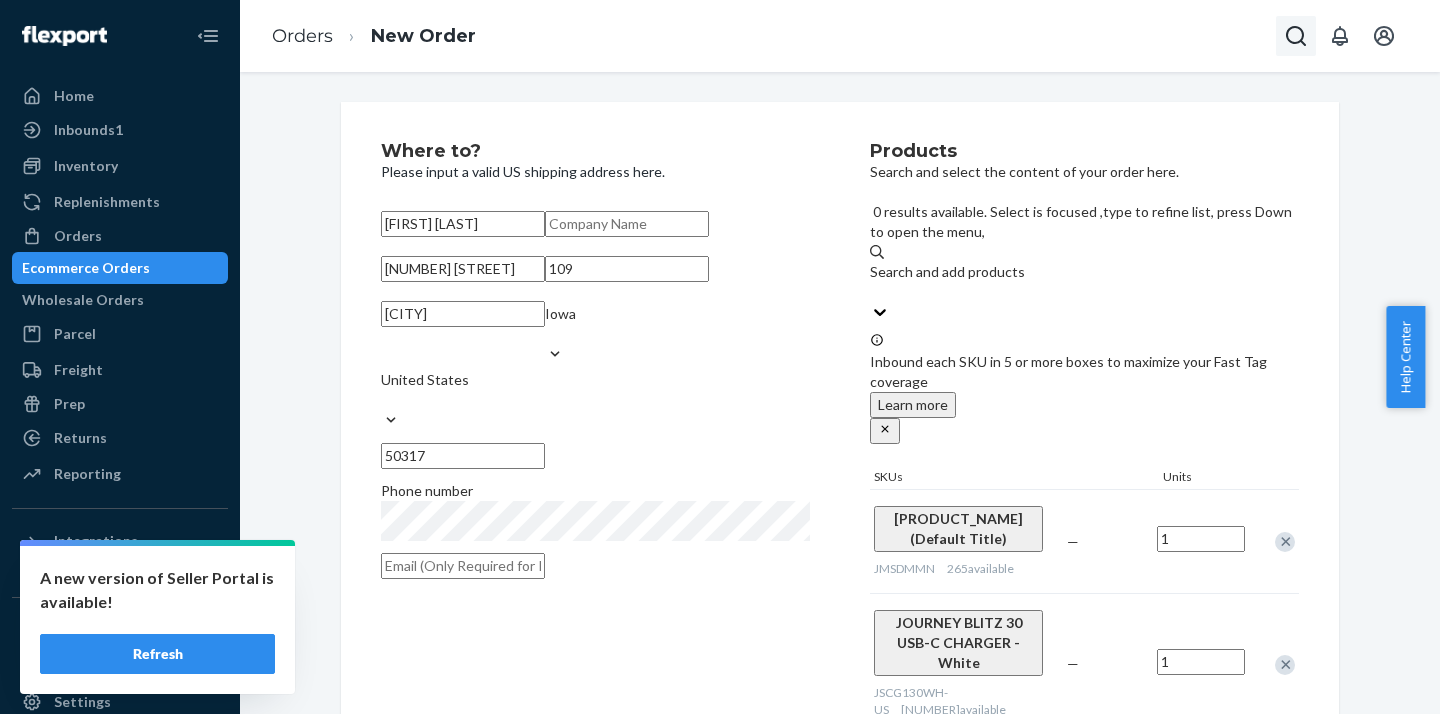 paste on "[PRODUCT_NAME]" 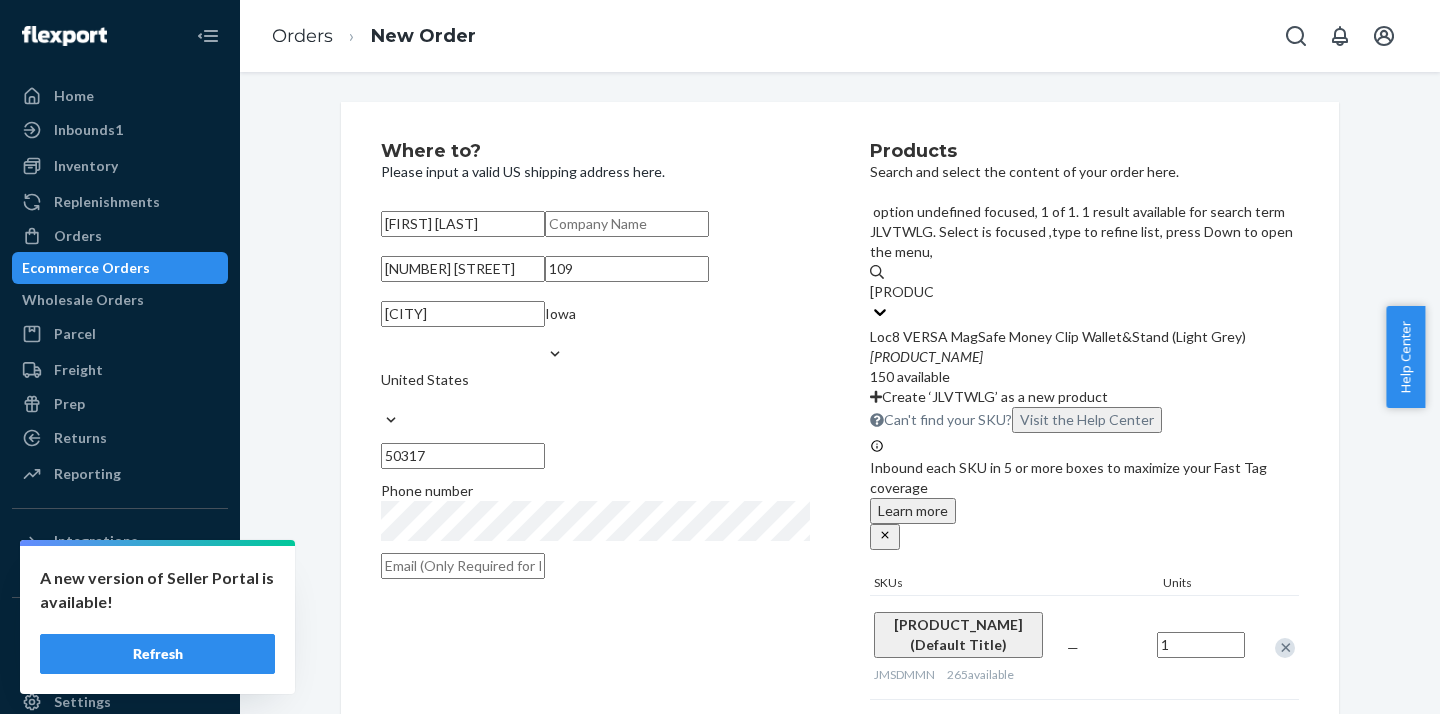 click on "Loc8 VERSA MagSafe Money Clip Wallet&Stand (Light Grey)" at bounding box center [1084, 337] 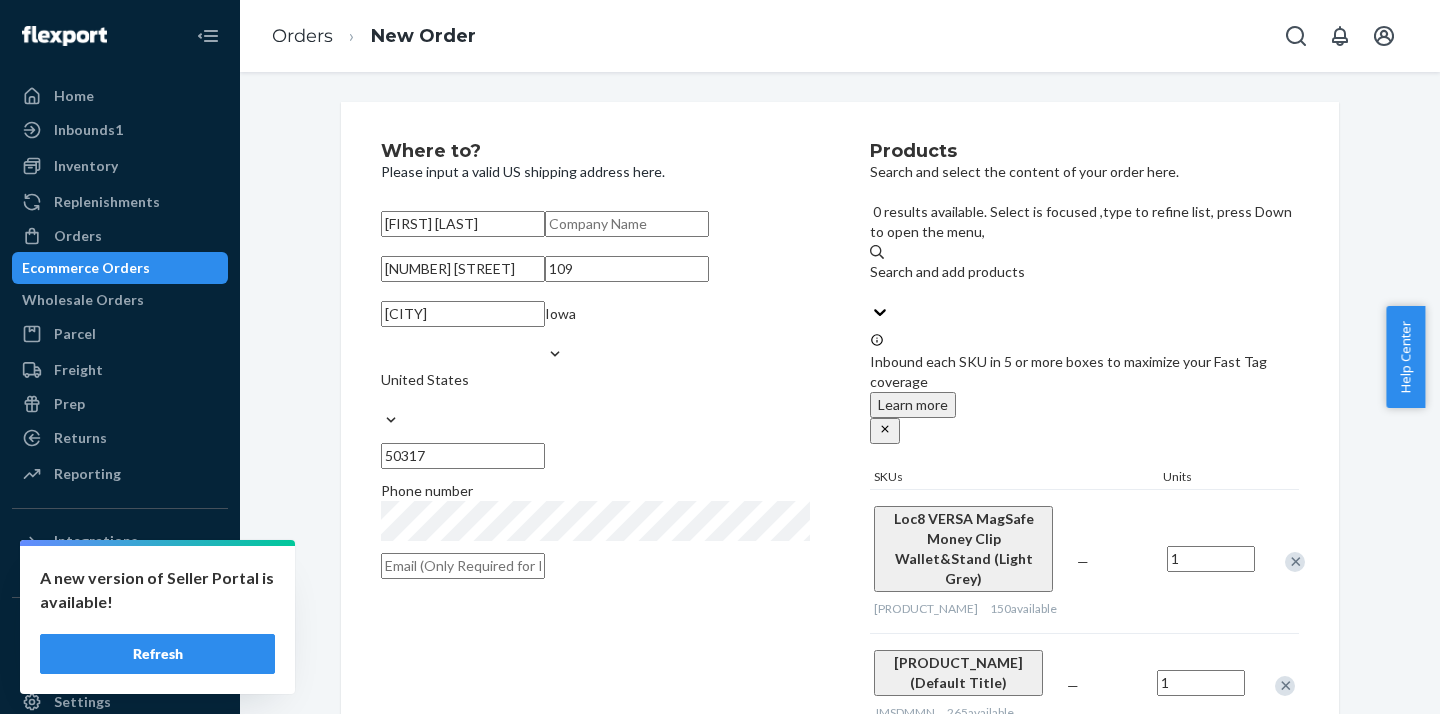 paste on "JWCDMBU" 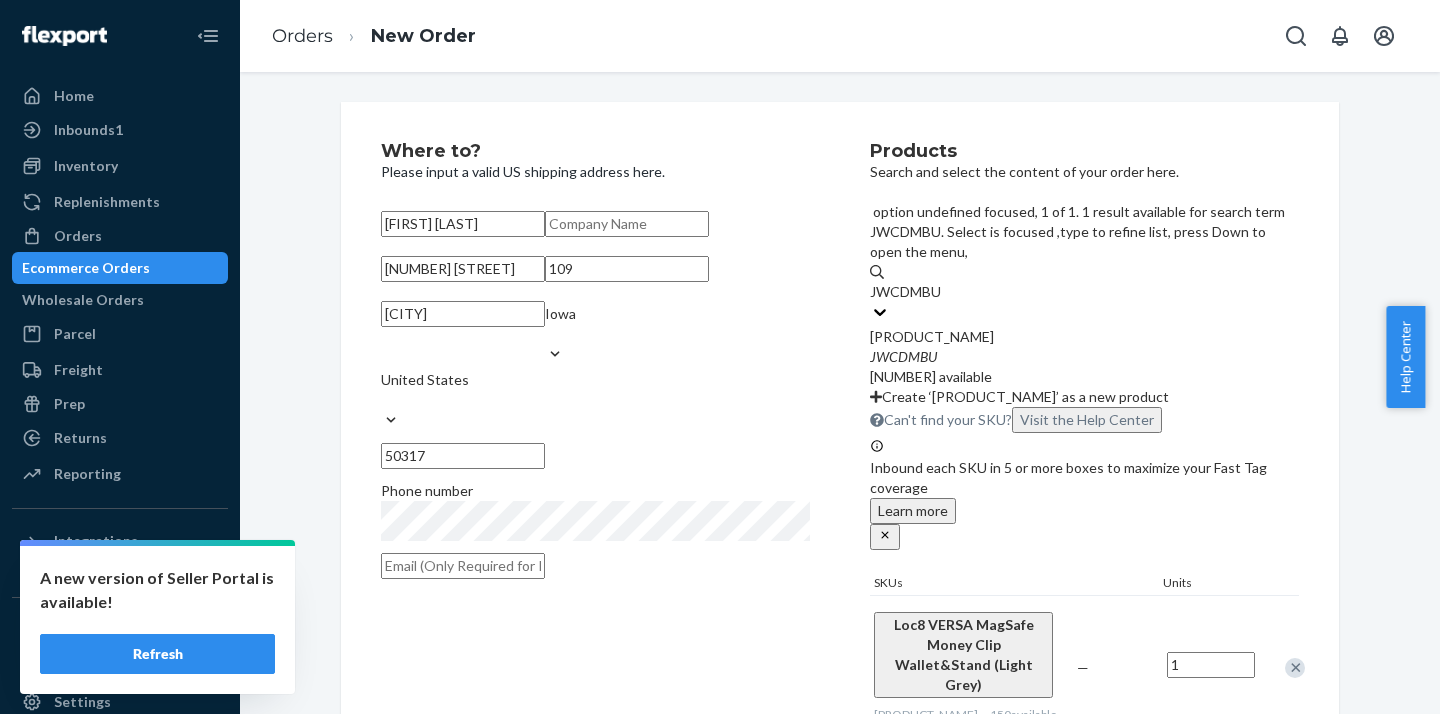 click on "[PRODUCT_NAME]" at bounding box center (1084, 337) 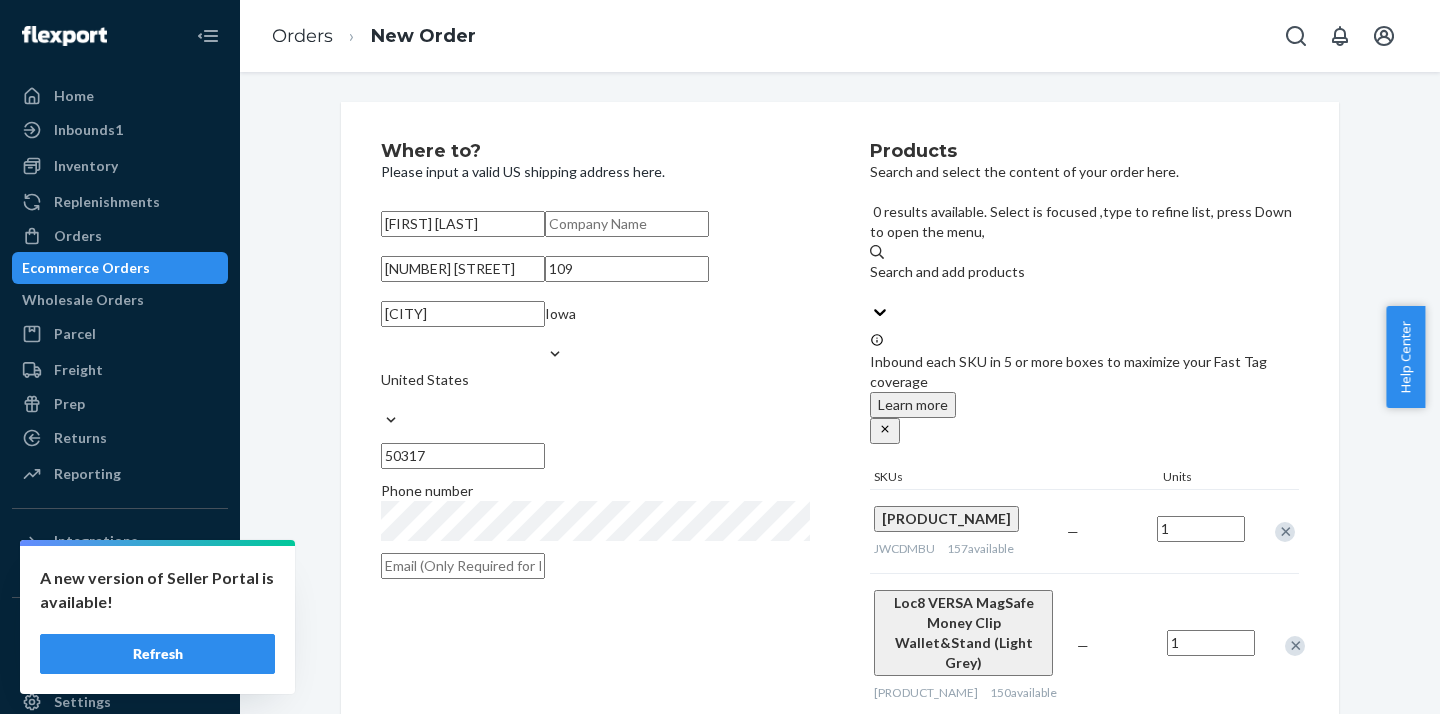 paste on "JSWBSBU" 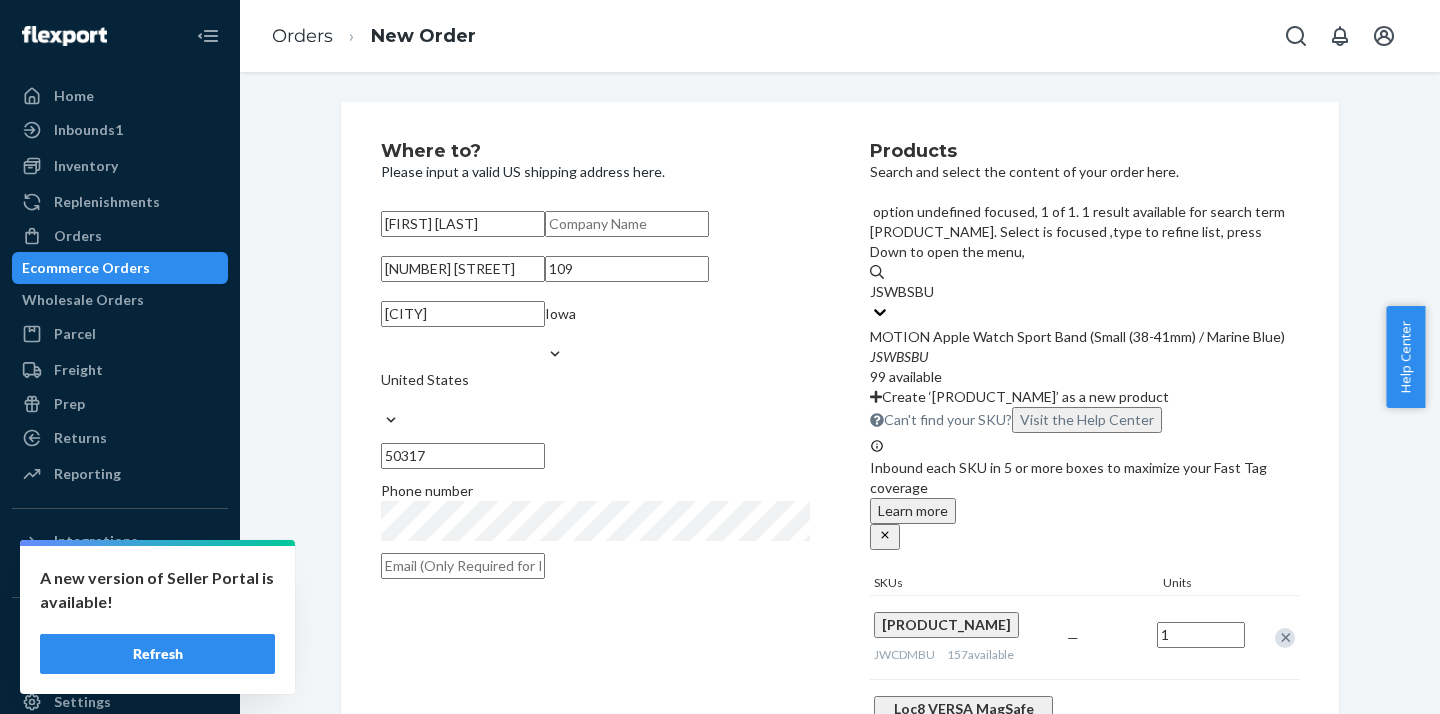 click on "MOTION Apple Watch Sport Band (Small (38-41mm) / Marine Blue)" at bounding box center (1084, 337) 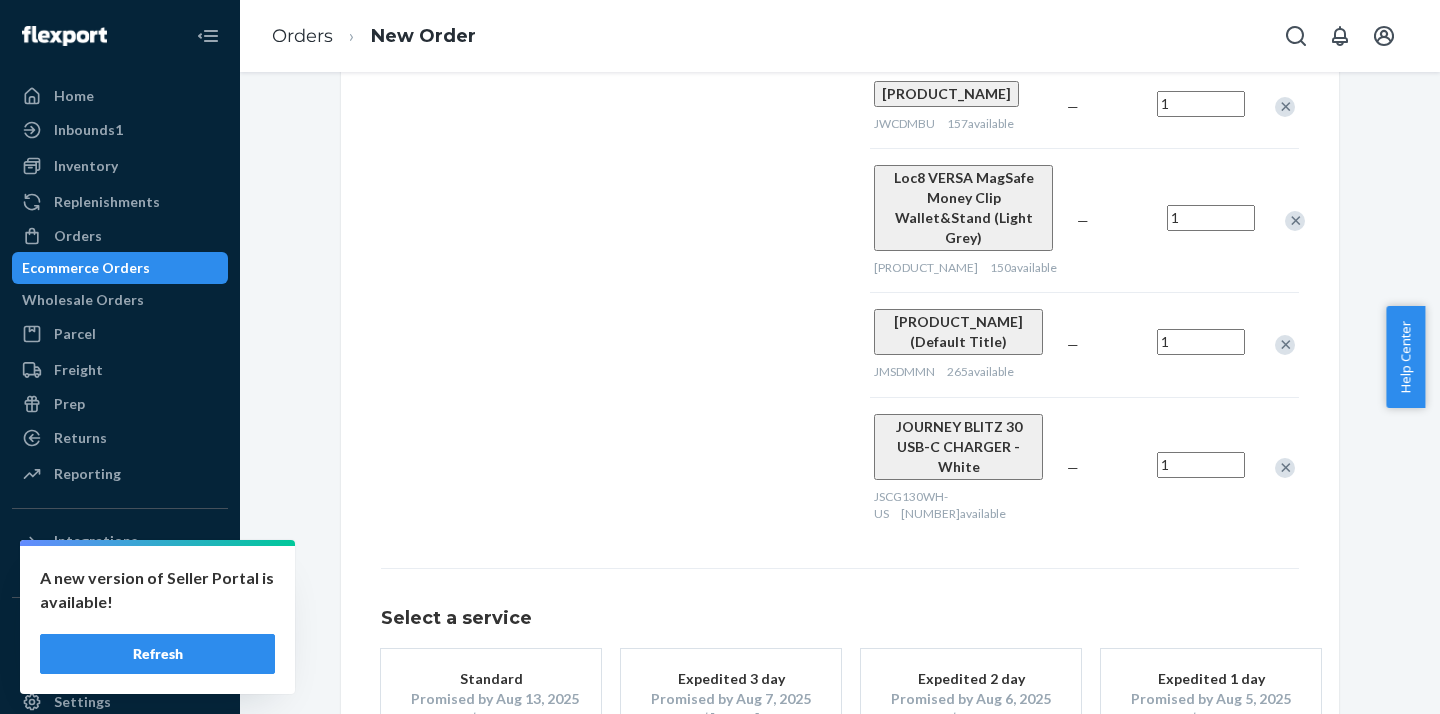scroll, scrollTop: 555, scrollLeft: 0, axis: vertical 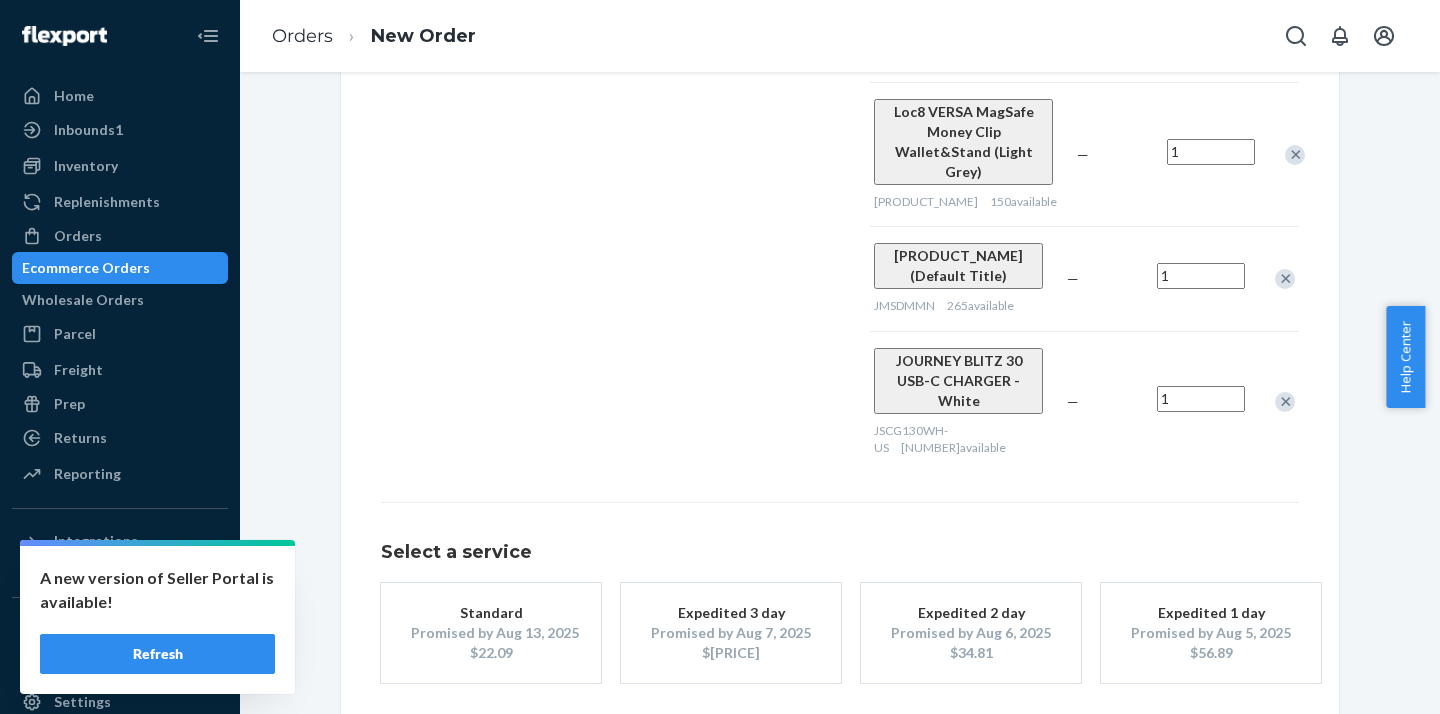 click on "$34.81" at bounding box center (971, 653) 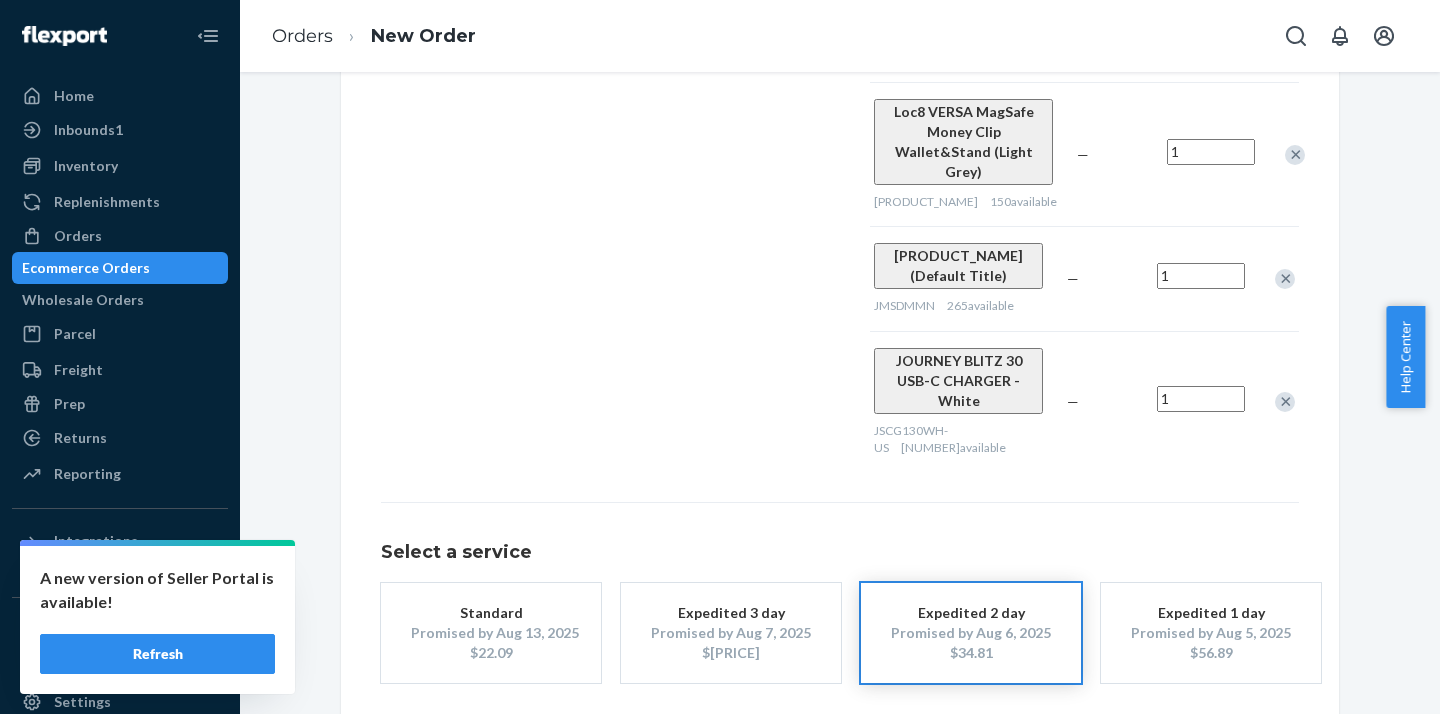 click on "Review Order" at bounding box center [1237, 743] 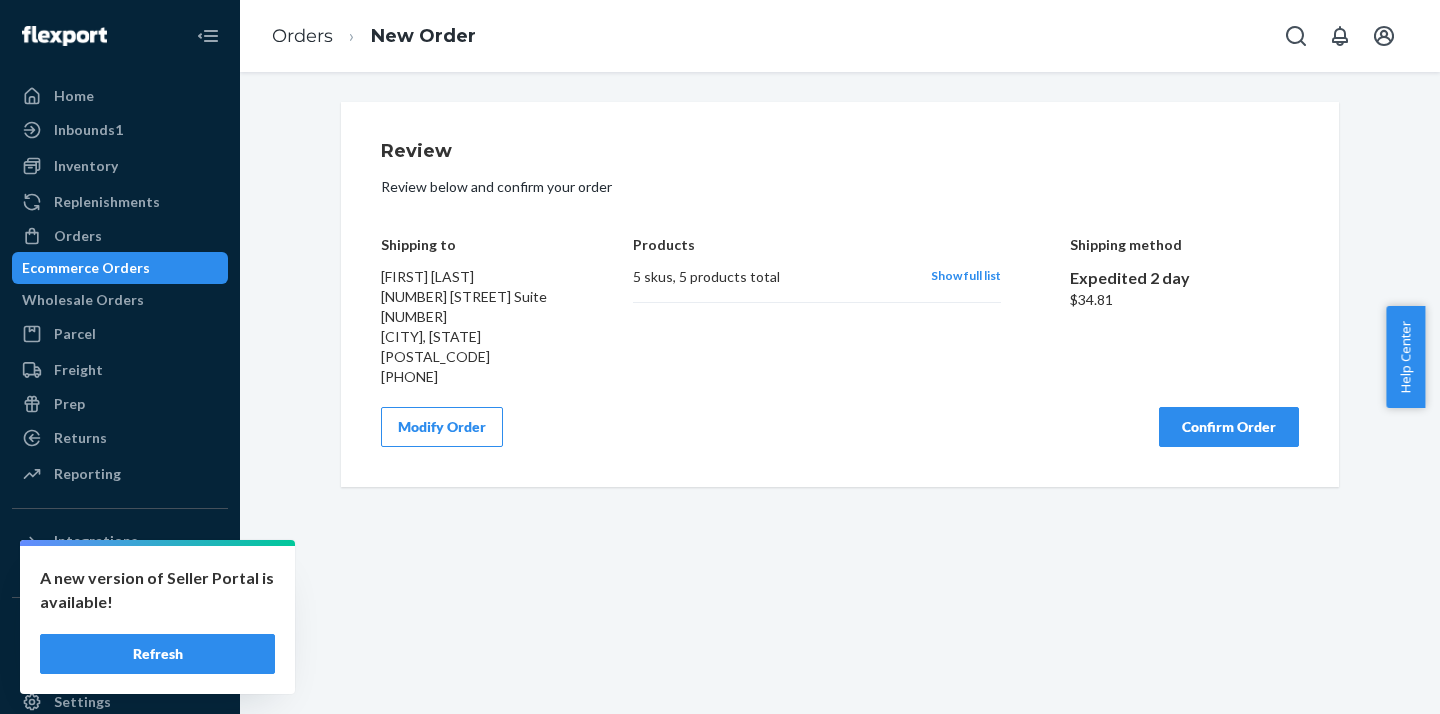 scroll, scrollTop: 0, scrollLeft: 0, axis: both 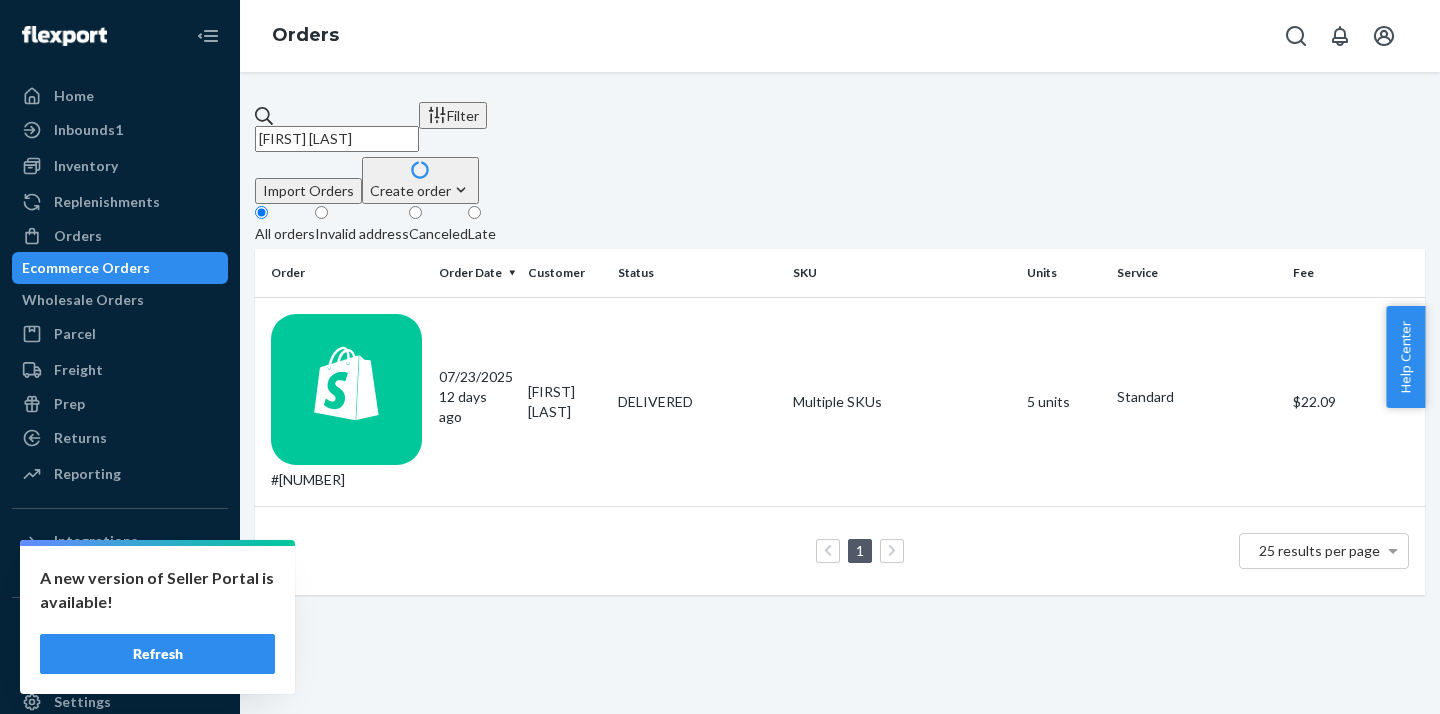click on "Create order" at bounding box center (420, 190) 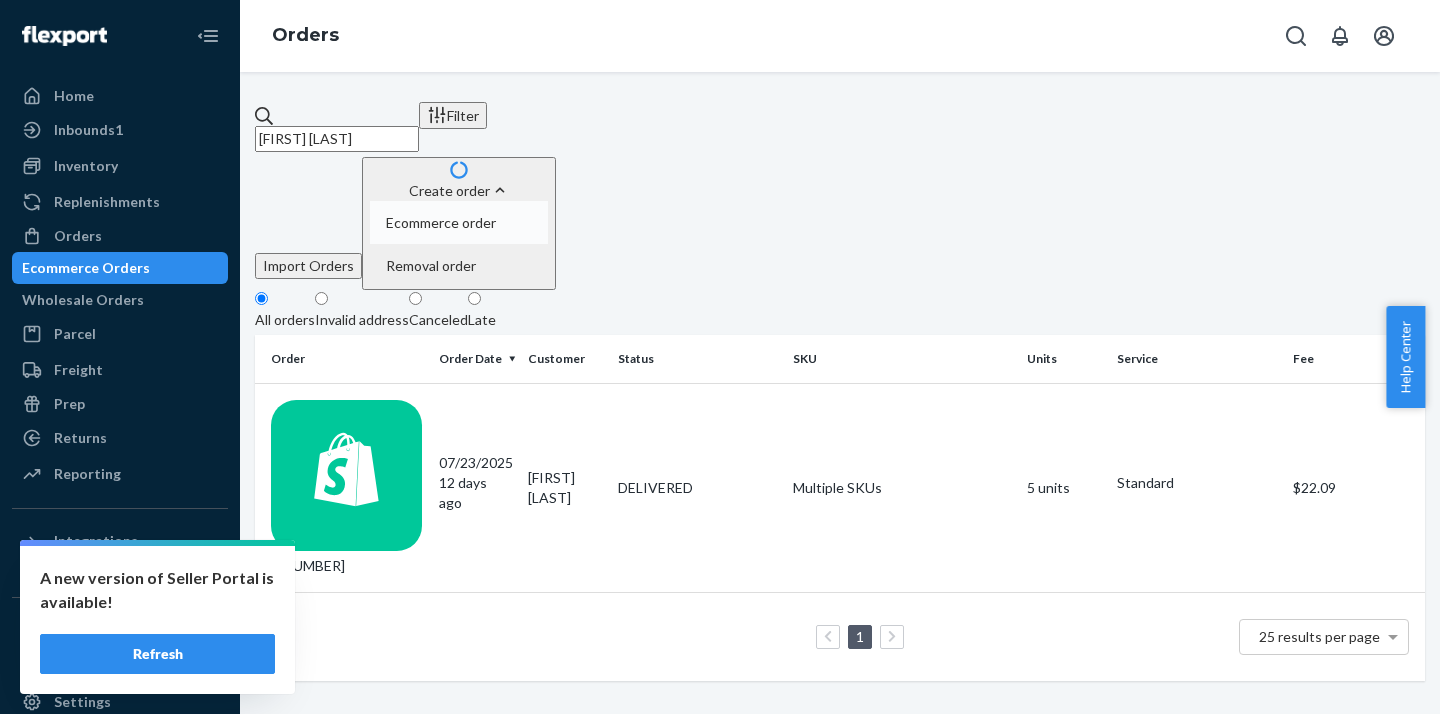 click on "Ecommerce order" at bounding box center [441, 223] 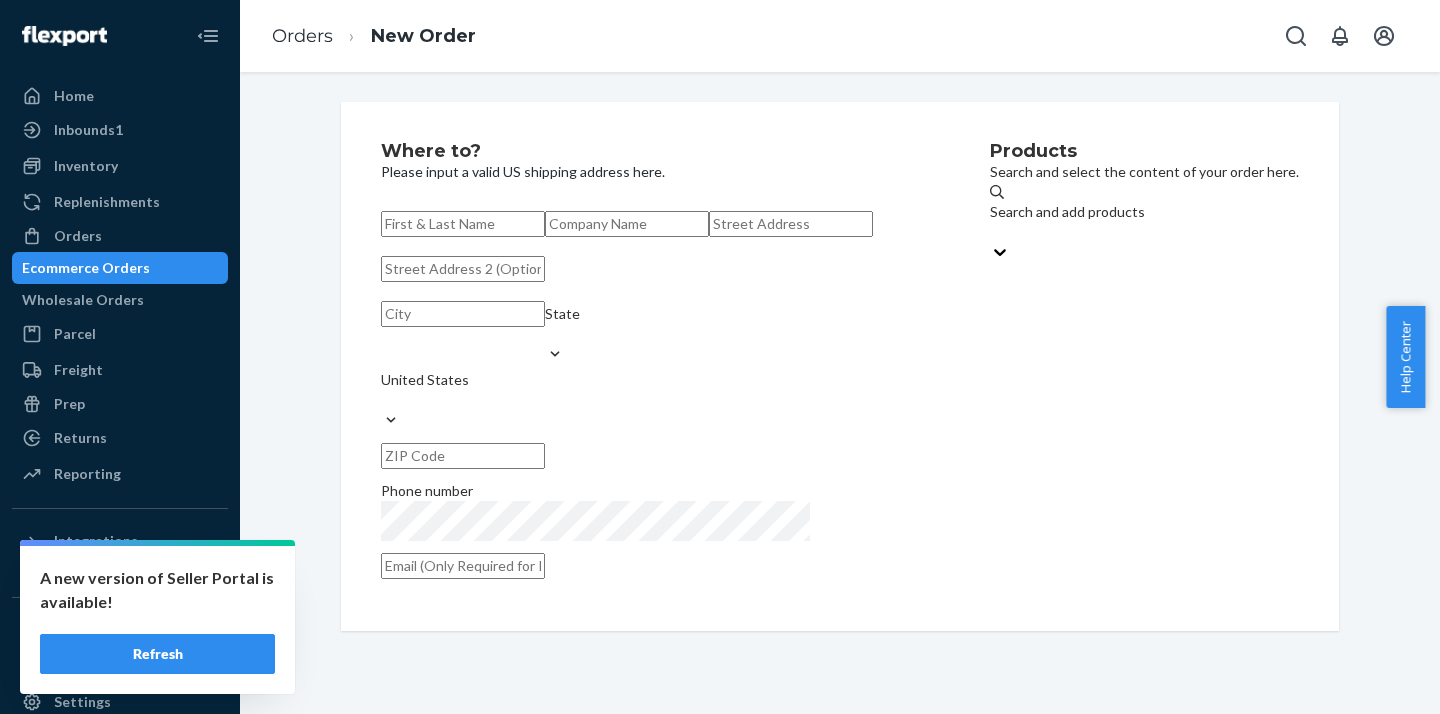 click on "Search and add products" at bounding box center (1067, 212) 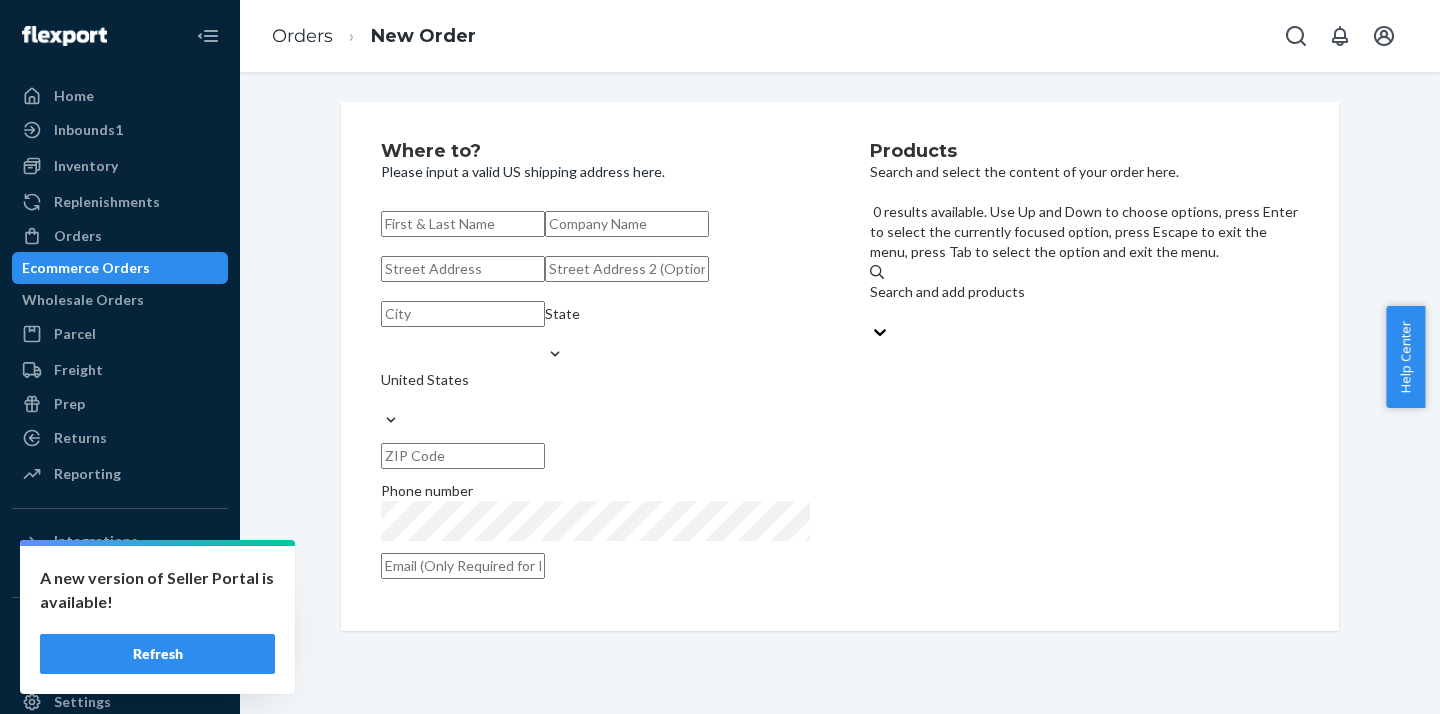 paste on "JSWBSBU" 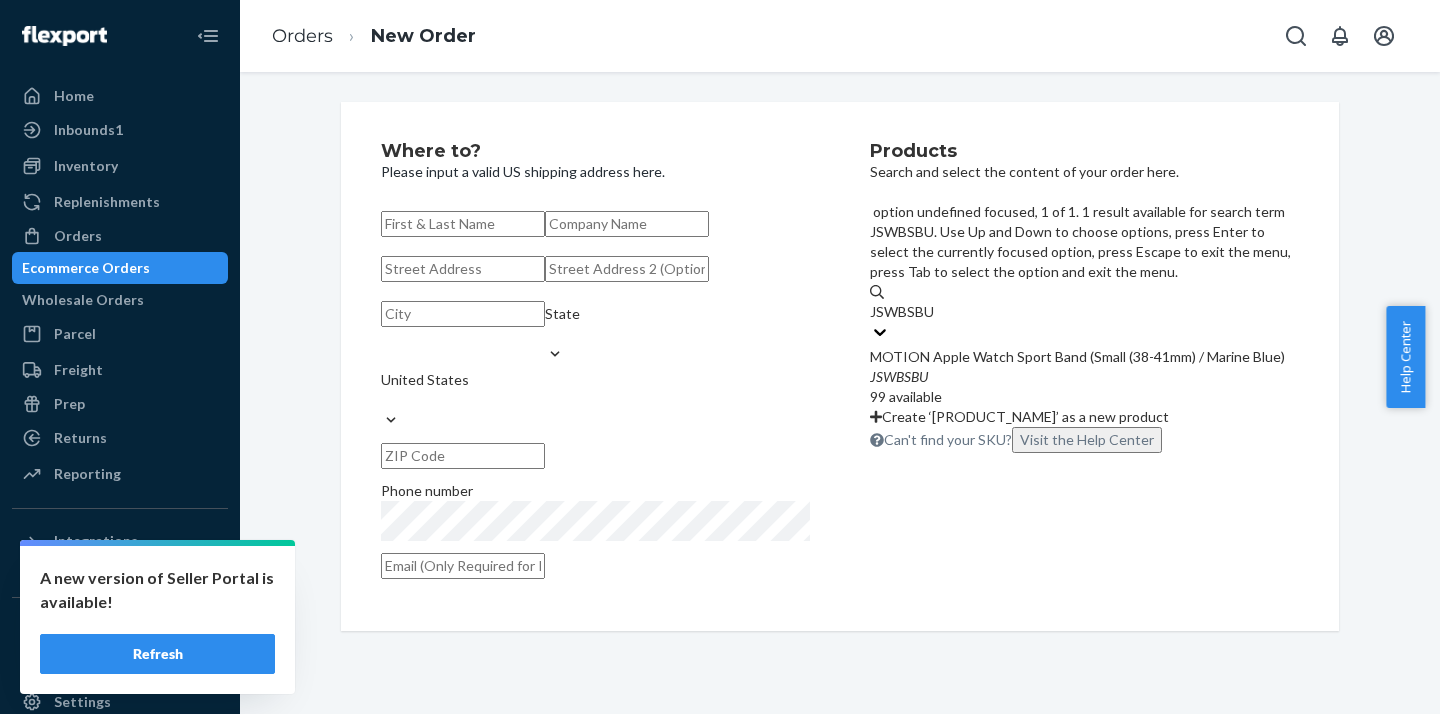 click on "MOTION Apple Watch Sport Band (Small (38-41mm) / Marine Blue)" at bounding box center (1084, 357) 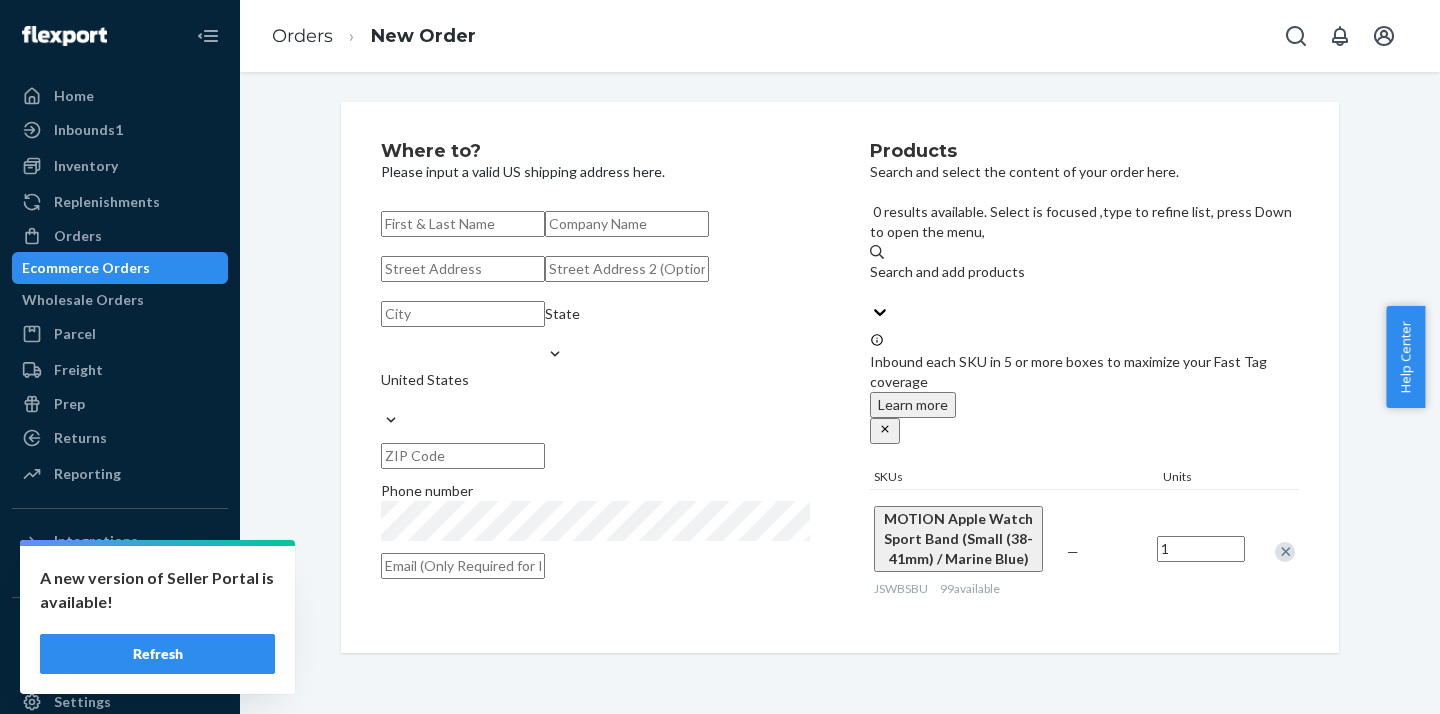 paste on "JWCDMBU" 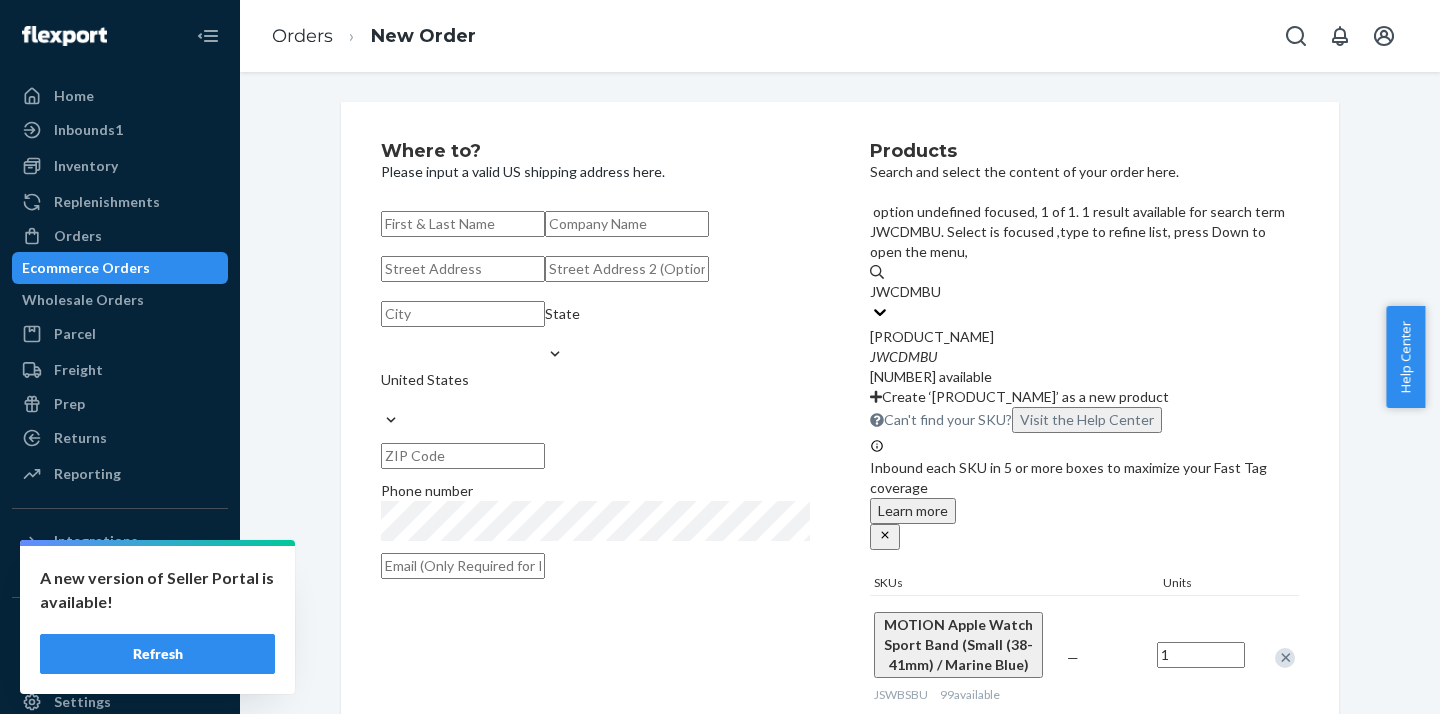 click on "JWCDMBU" at bounding box center (903, 356) 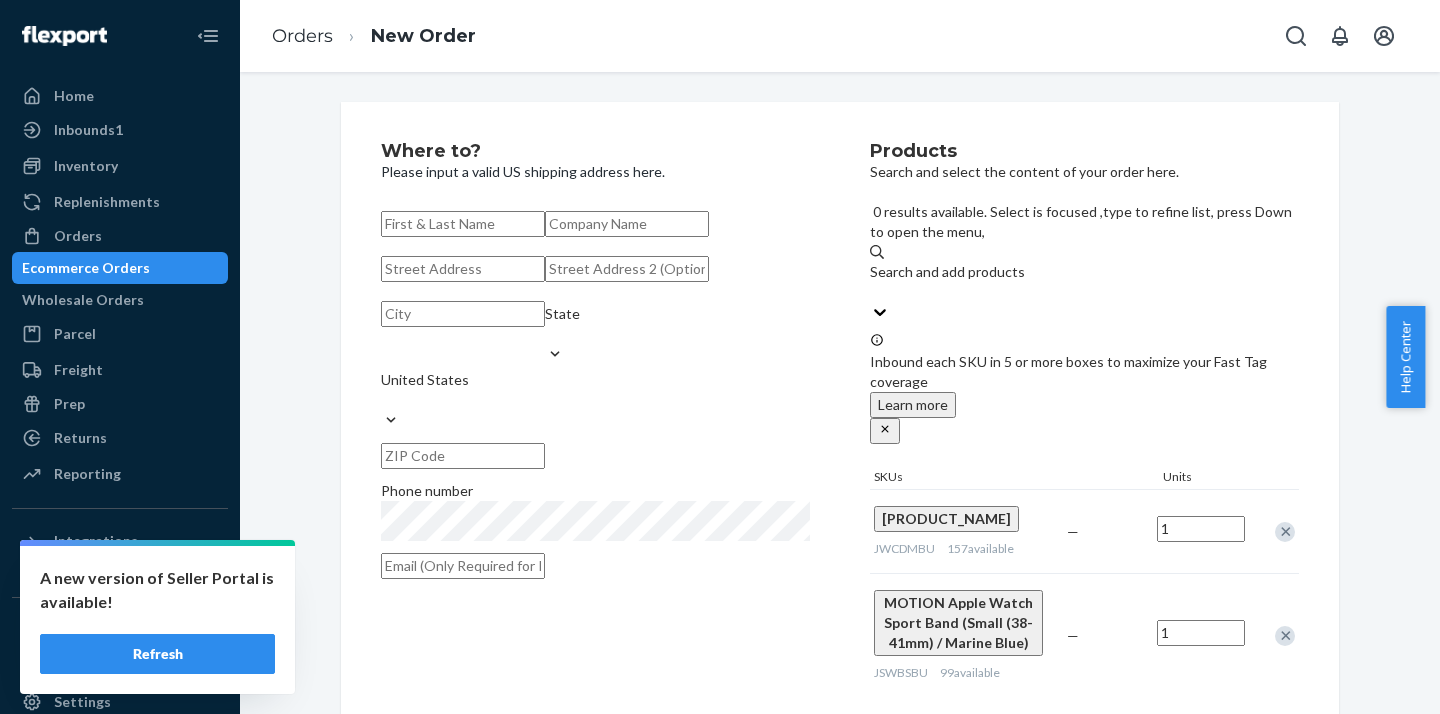 paste on "[PRODUCT_NAME]" 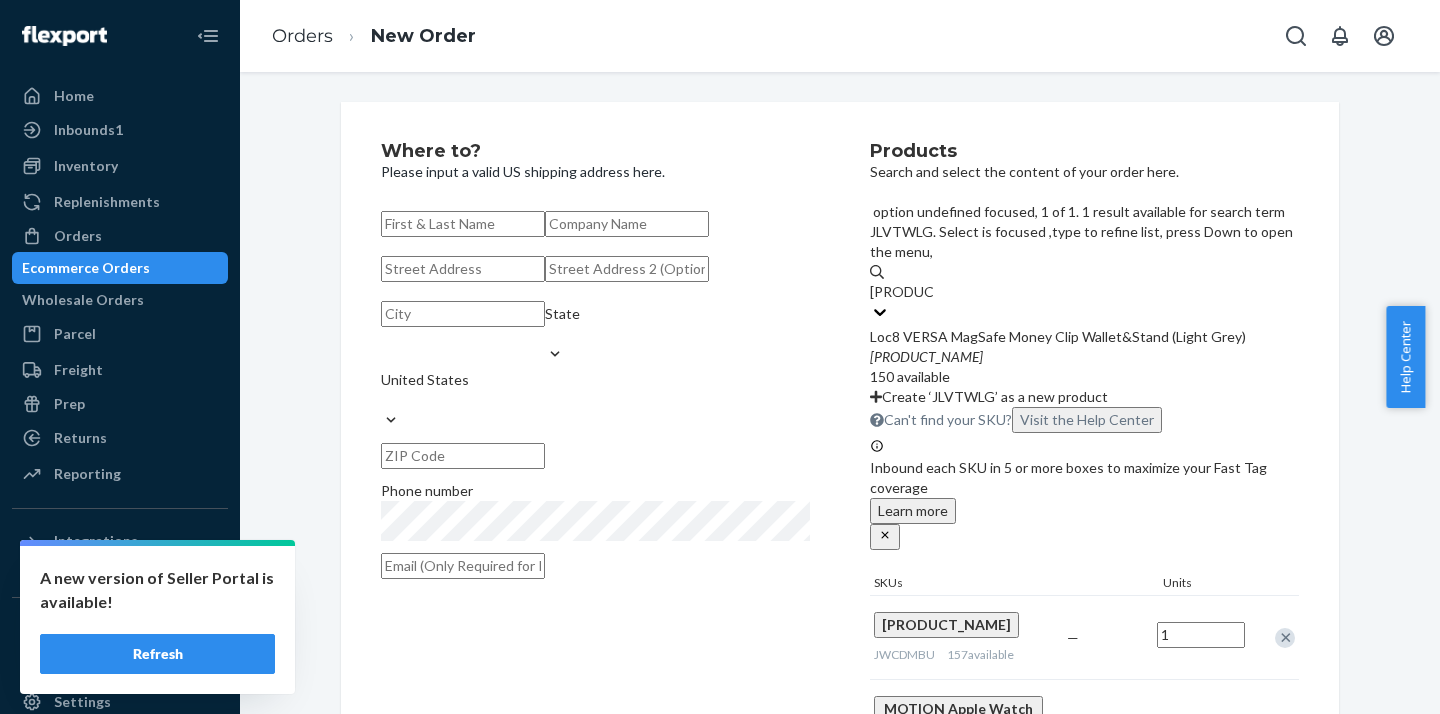 click on "Loc8 VERSA MagSafe Money Clip Wallet&Stand (Light Grey)" at bounding box center (1084, 337) 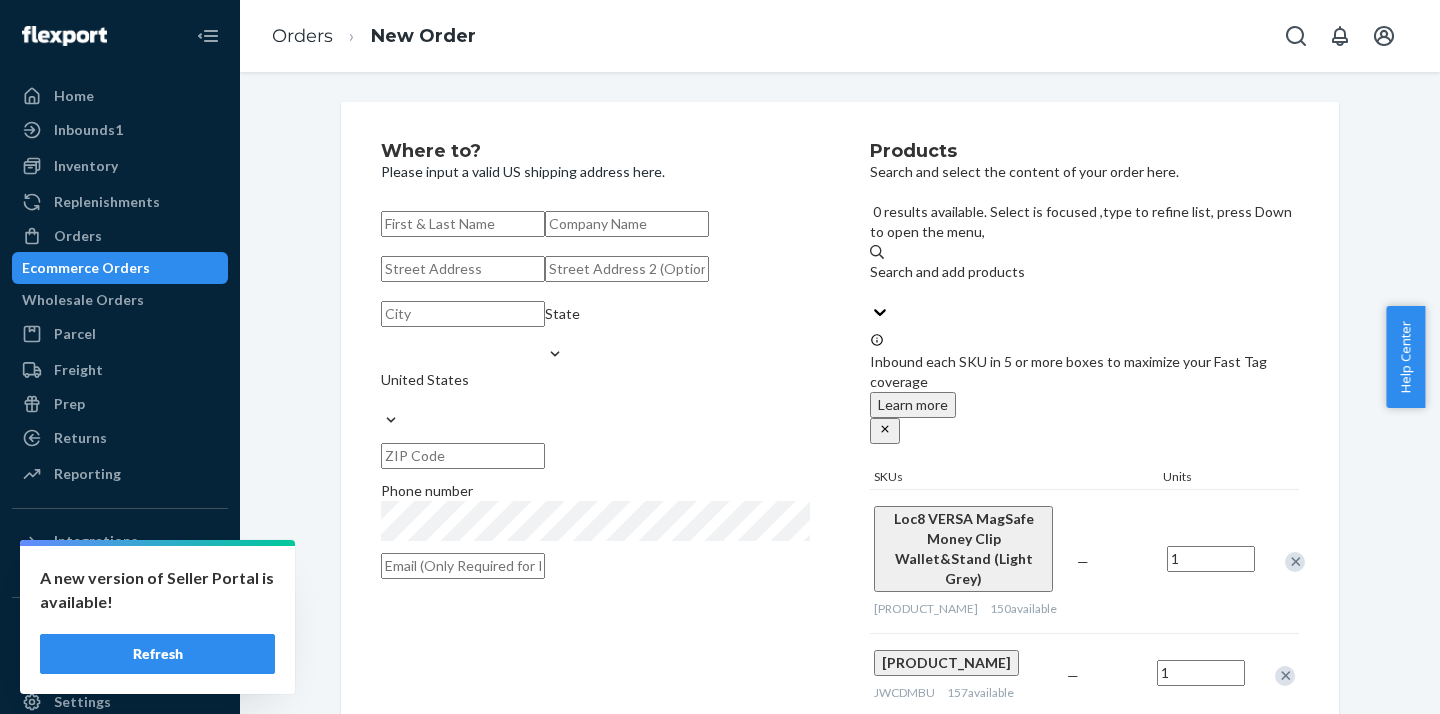 paste on "JMSDMMN" 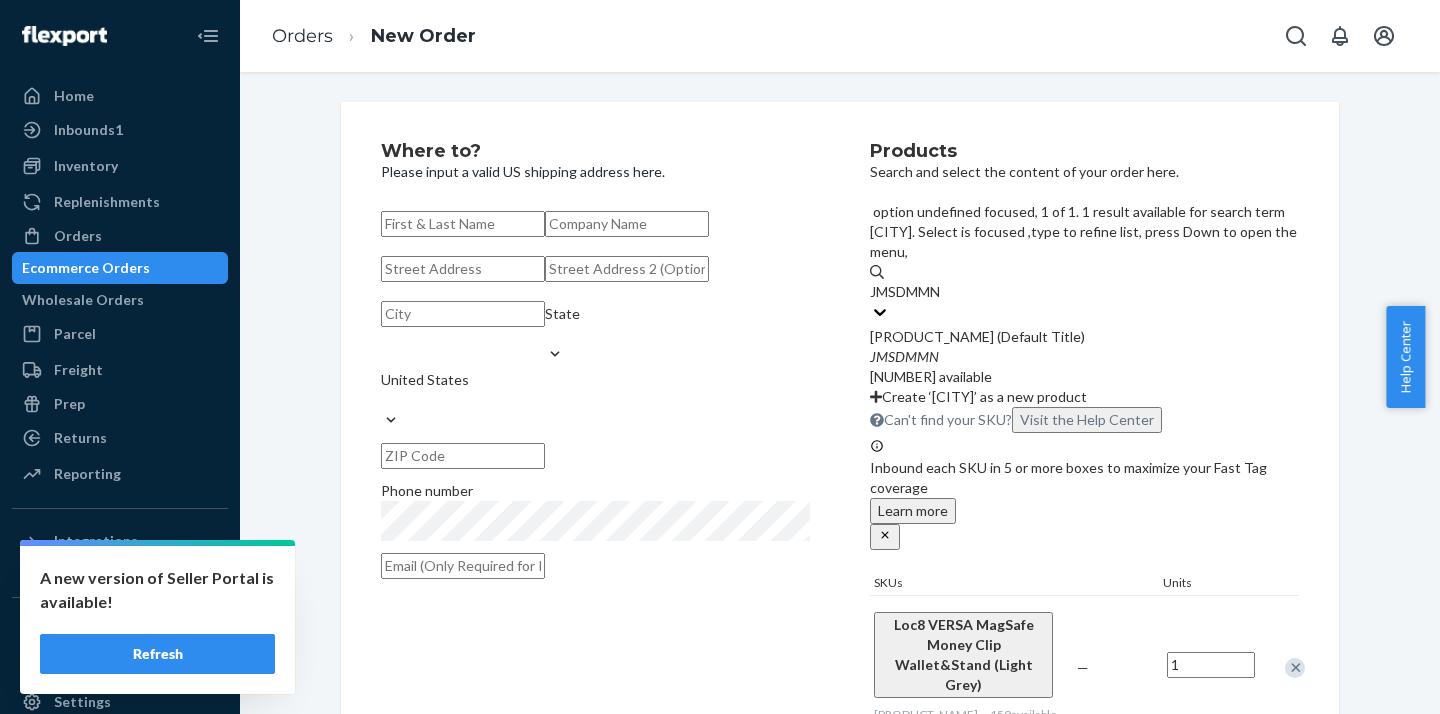 click on "[PRODUCT_NAME] (Default Title)" at bounding box center (1084, 337) 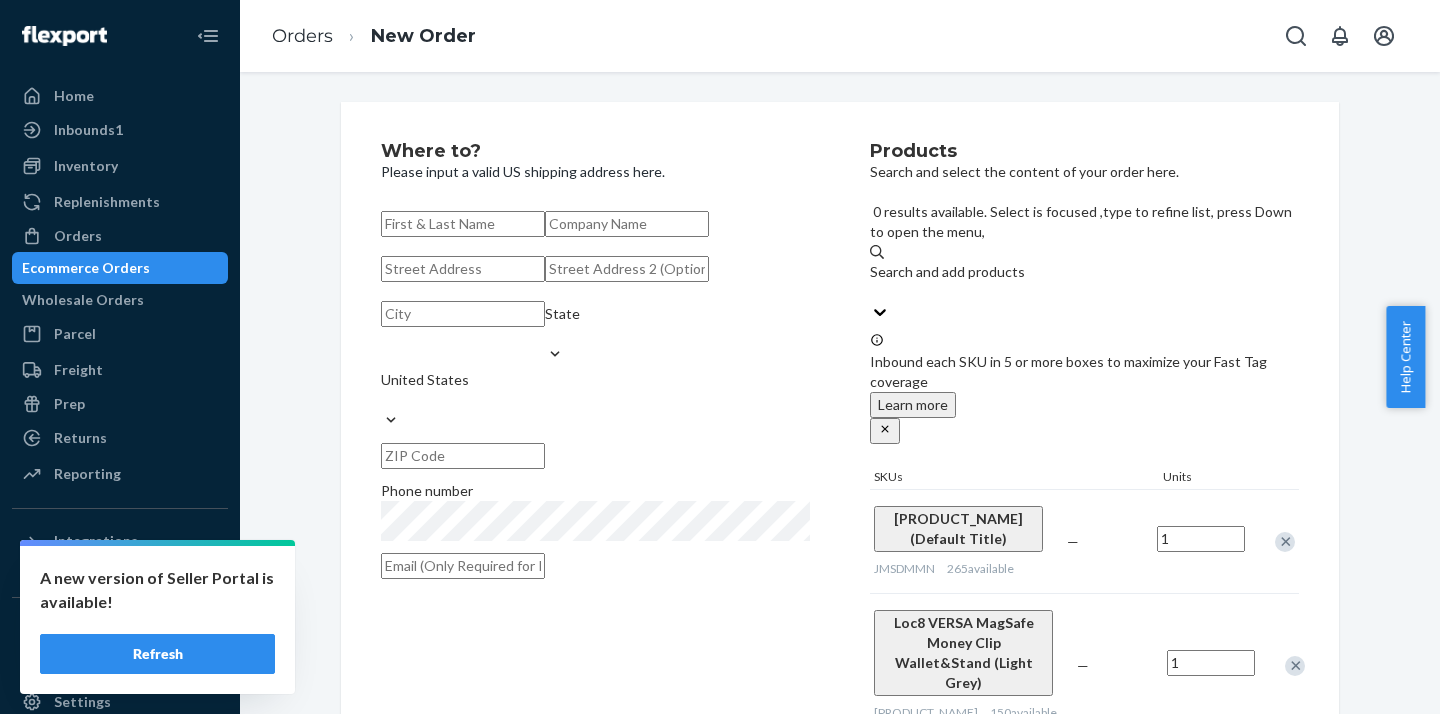 paste on "JSCG130WH-US" 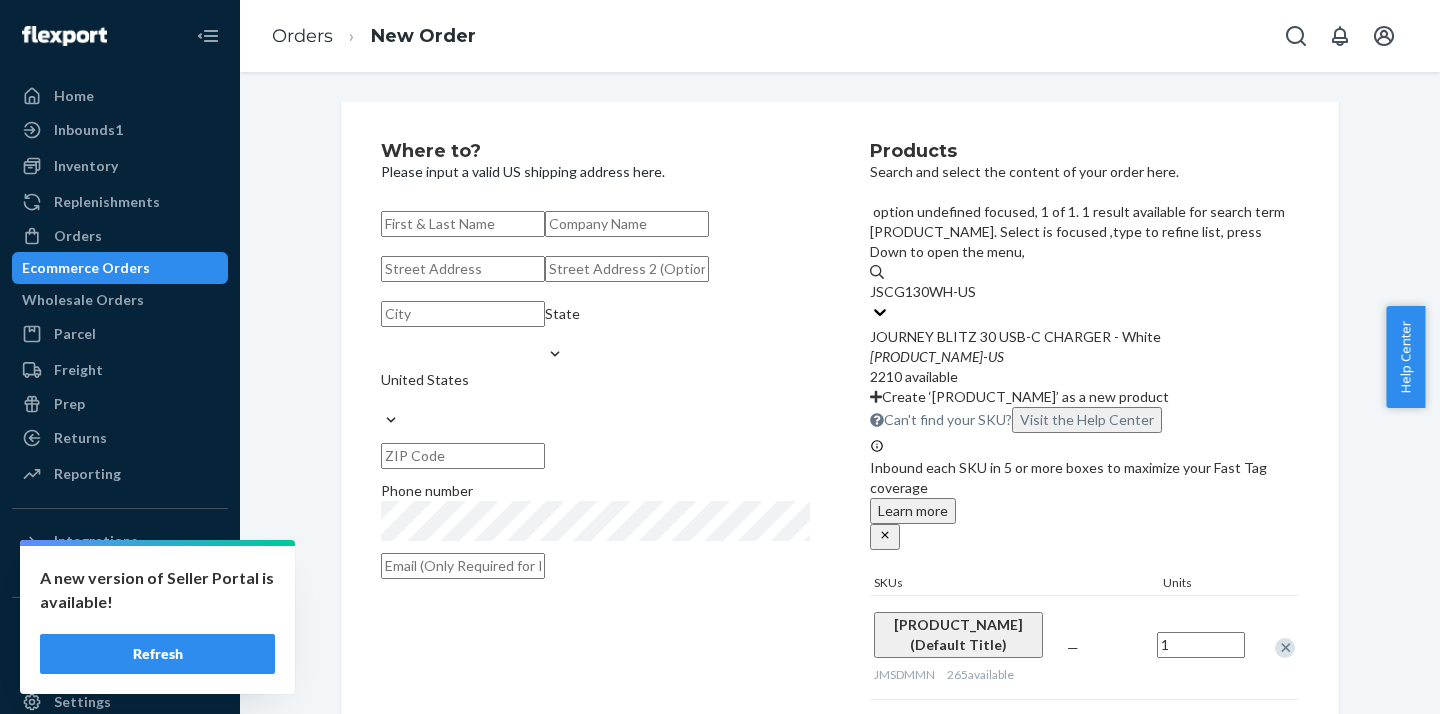 click on "[PRODUCT_NAME]" at bounding box center (1084, 357) 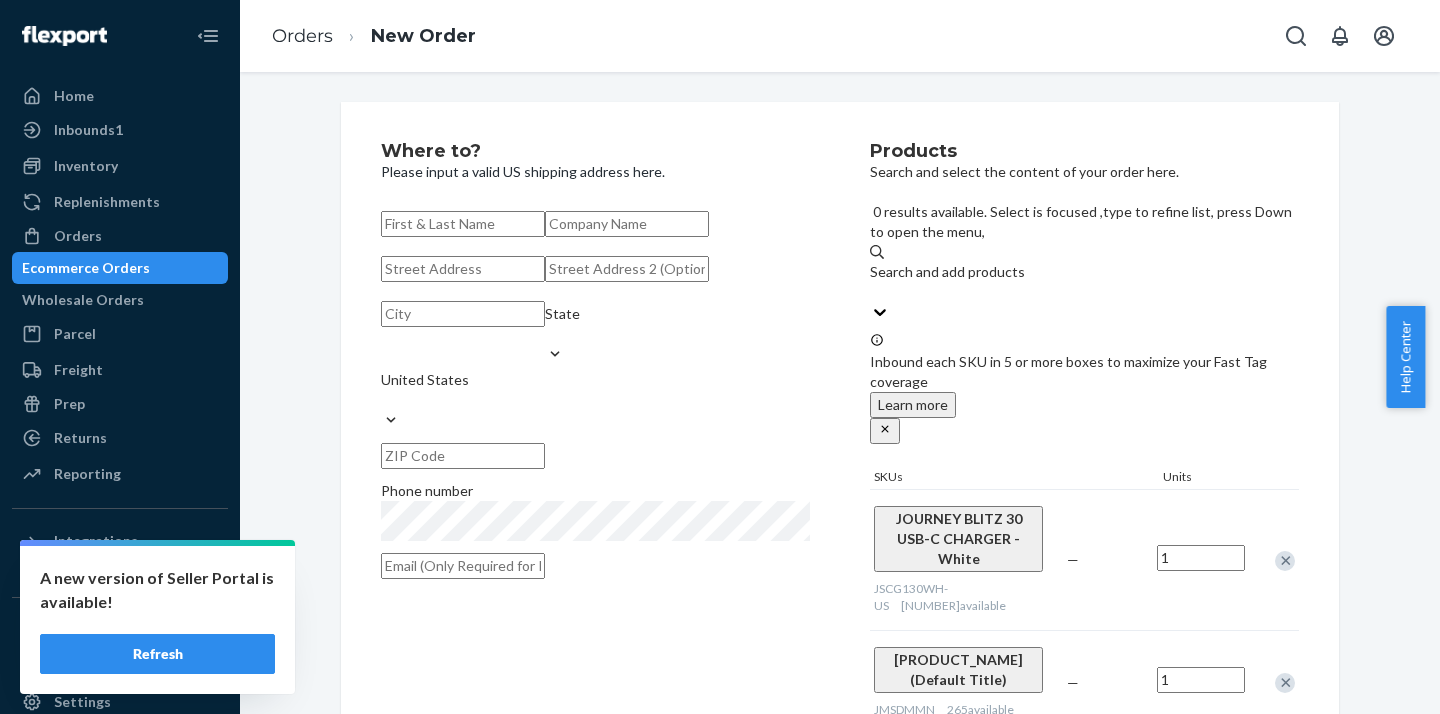 paste on "[FIRST] [LAST]" 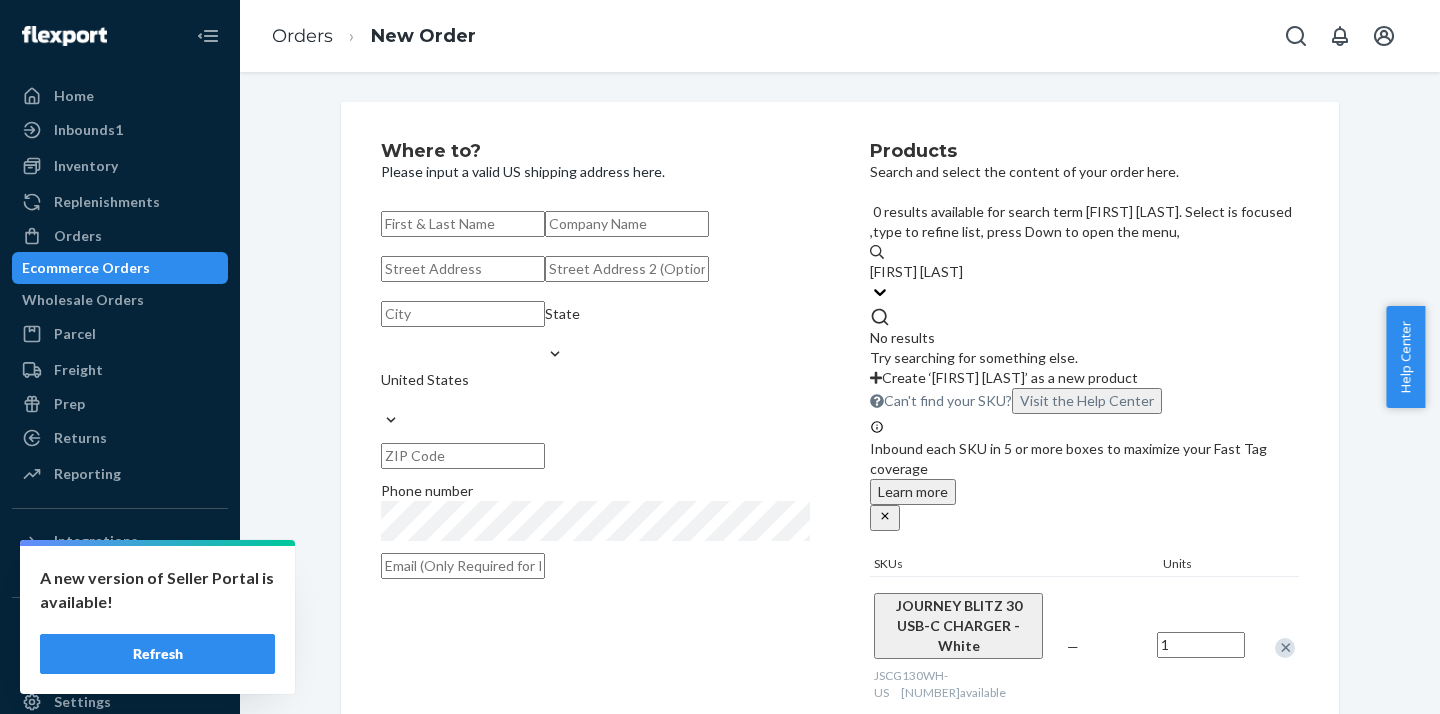 type on "[FIRST] [LAST]" 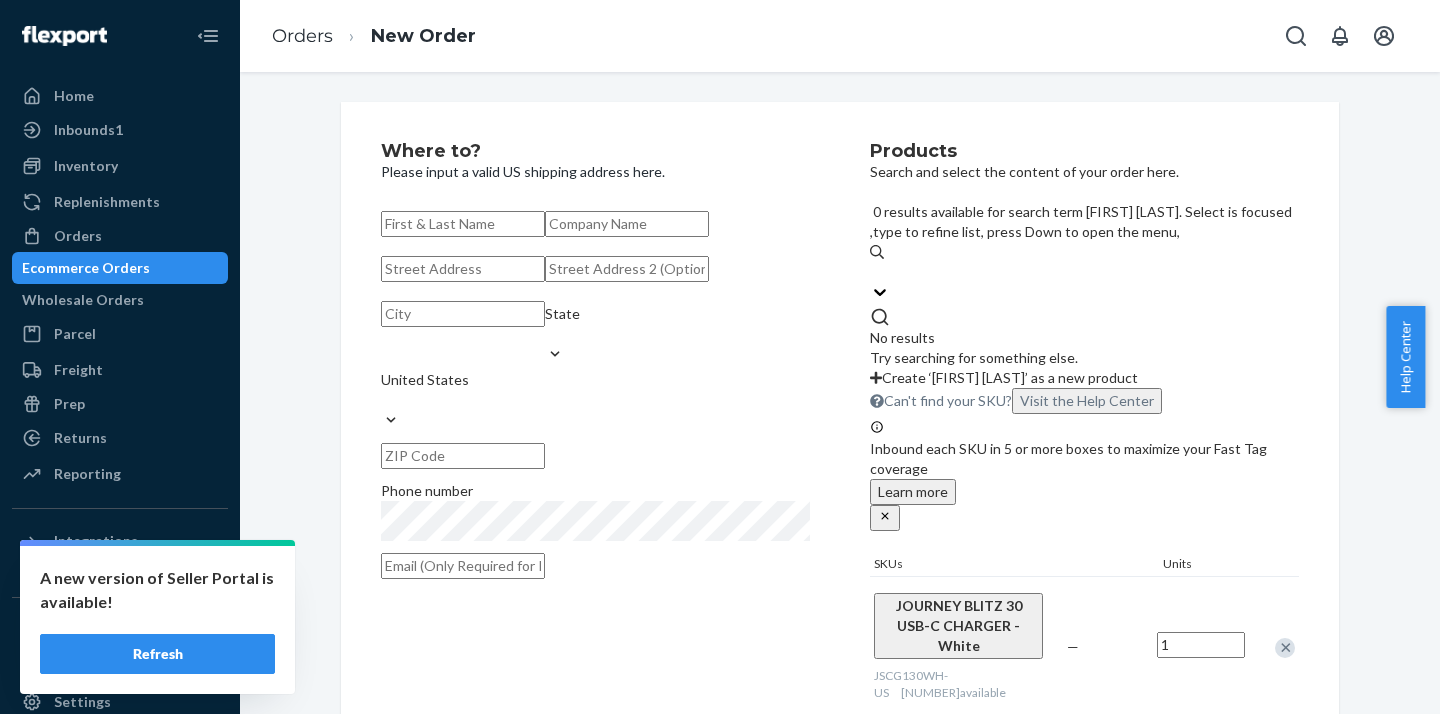click at bounding box center [463, 224] 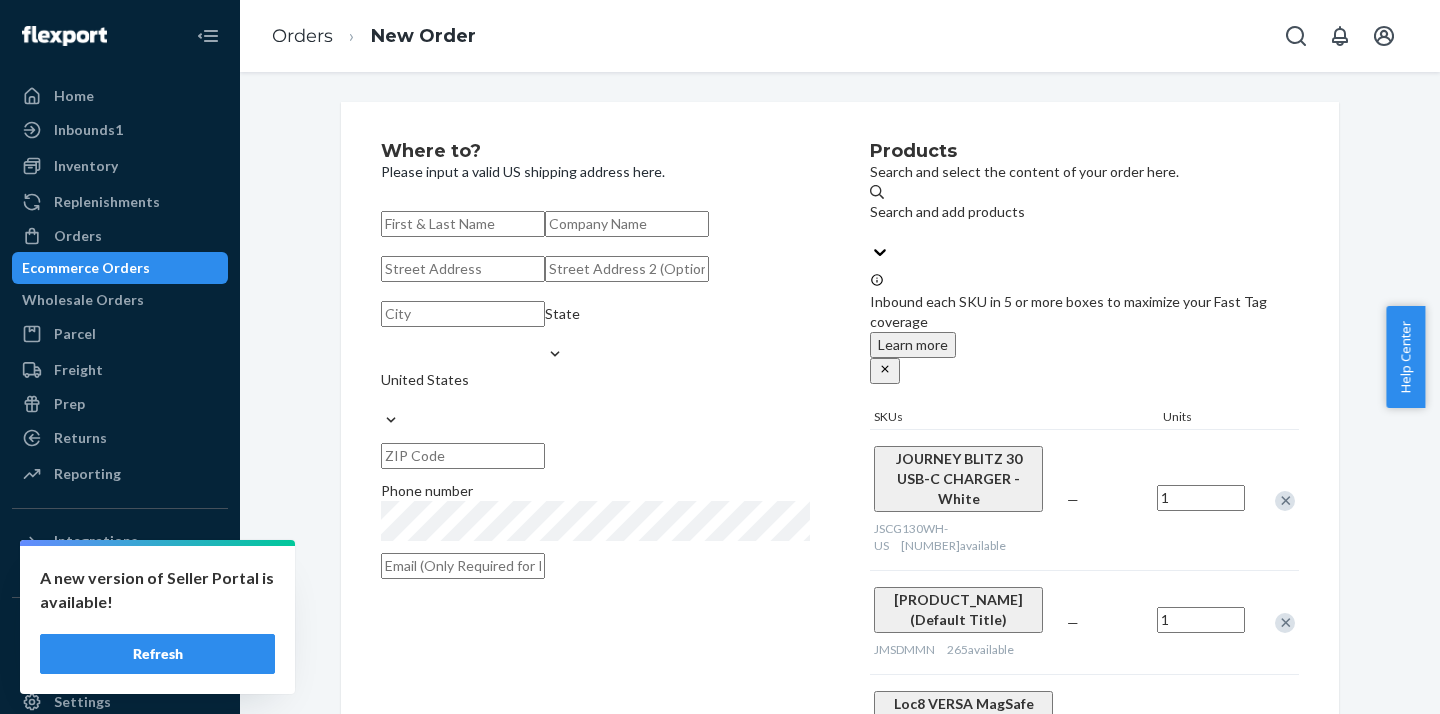 paste on "[FIRST] [LAST]" 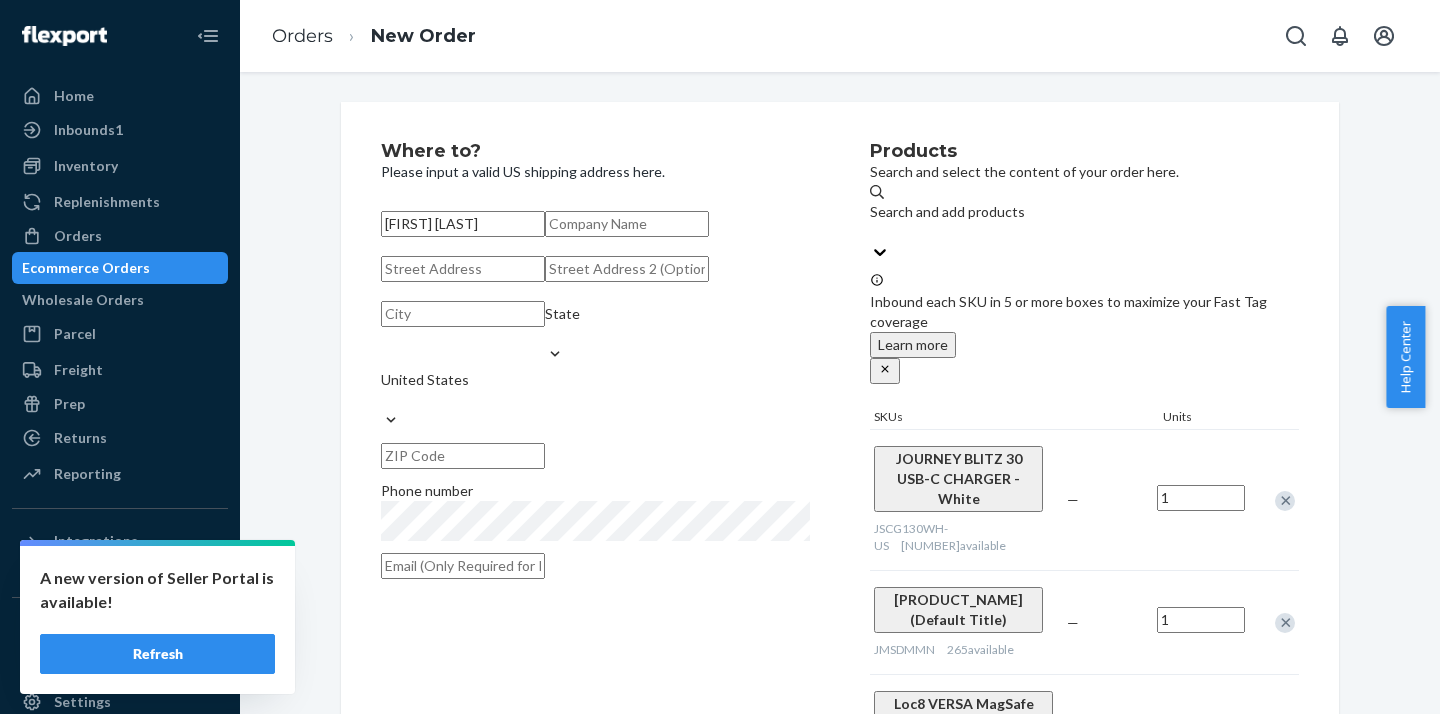 paste on "[NUMBER] [STREET] Suite [NUMBER] [CITY] [STATE] [COUNTRY]" 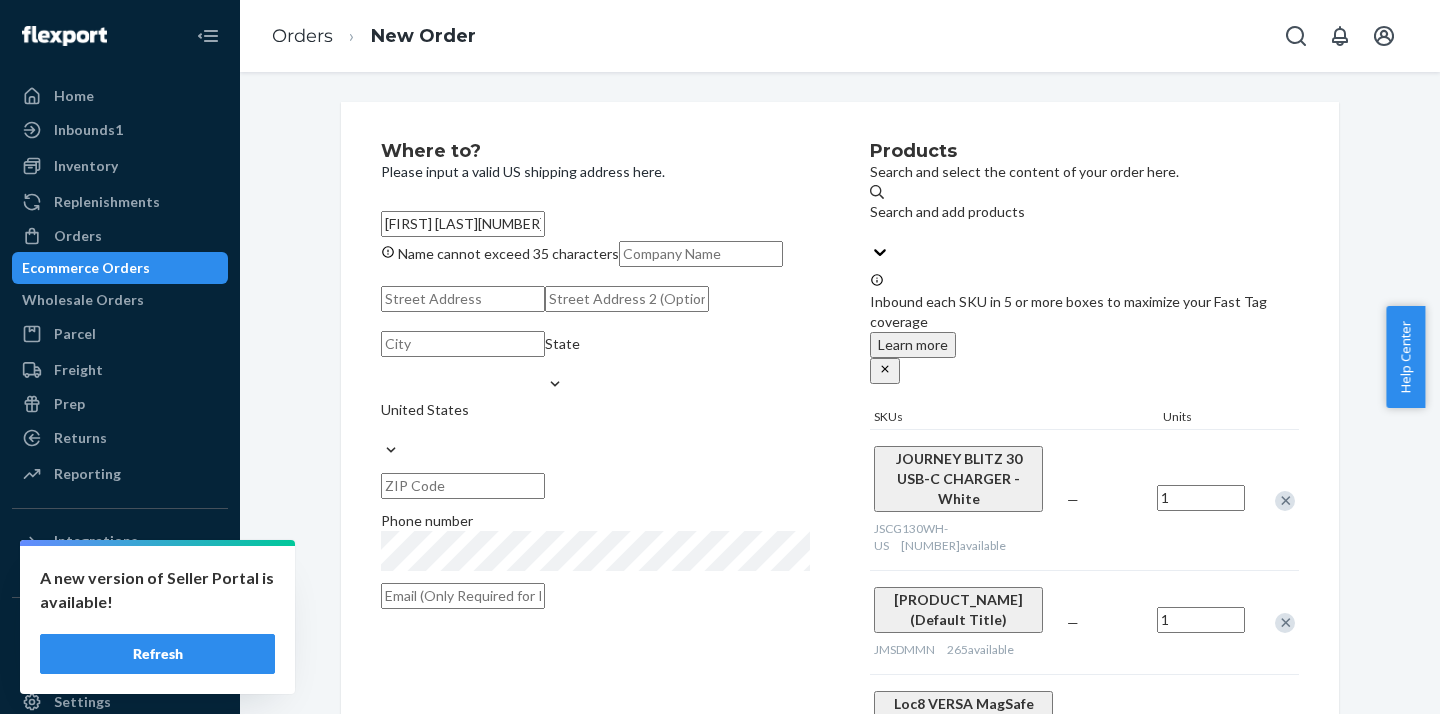 scroll, scrollTop: 0, scrollLeft: 142, axis: horizontal 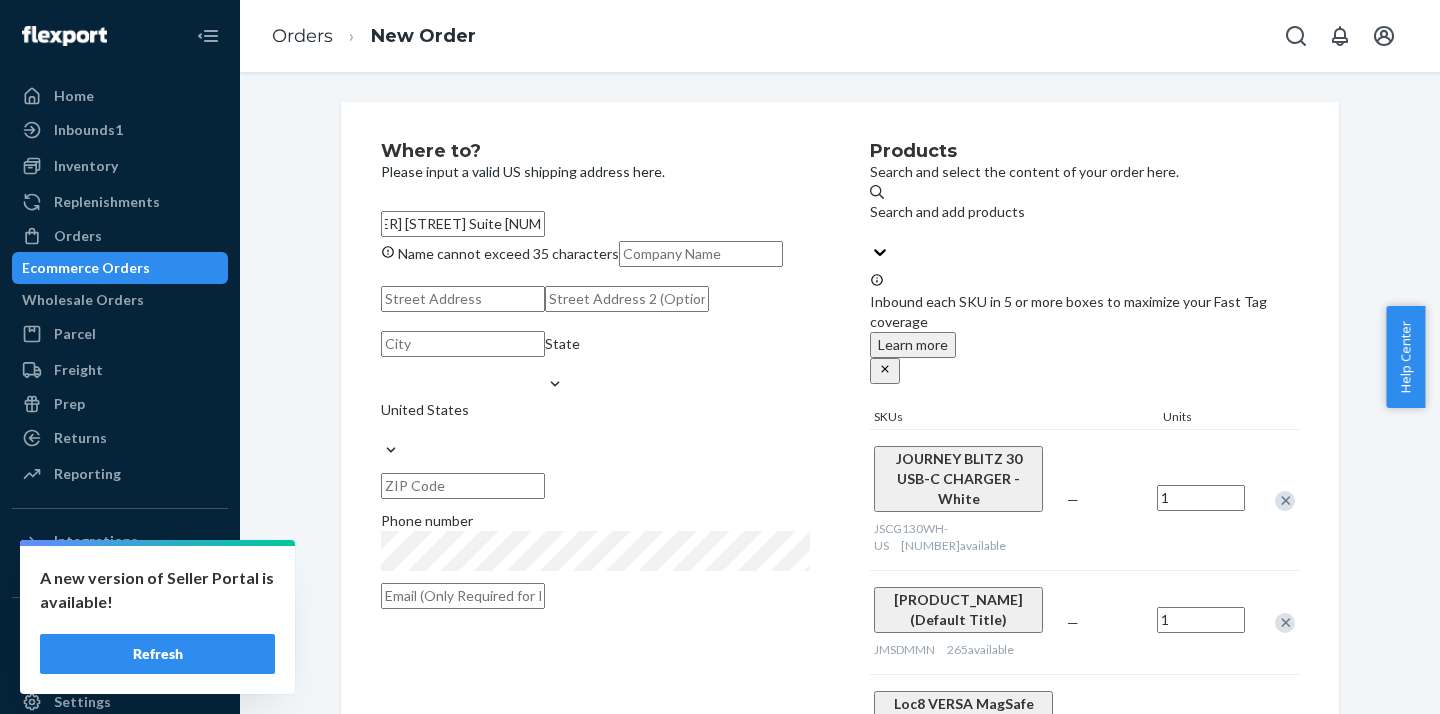 type on "[FIRST] [LAST]" 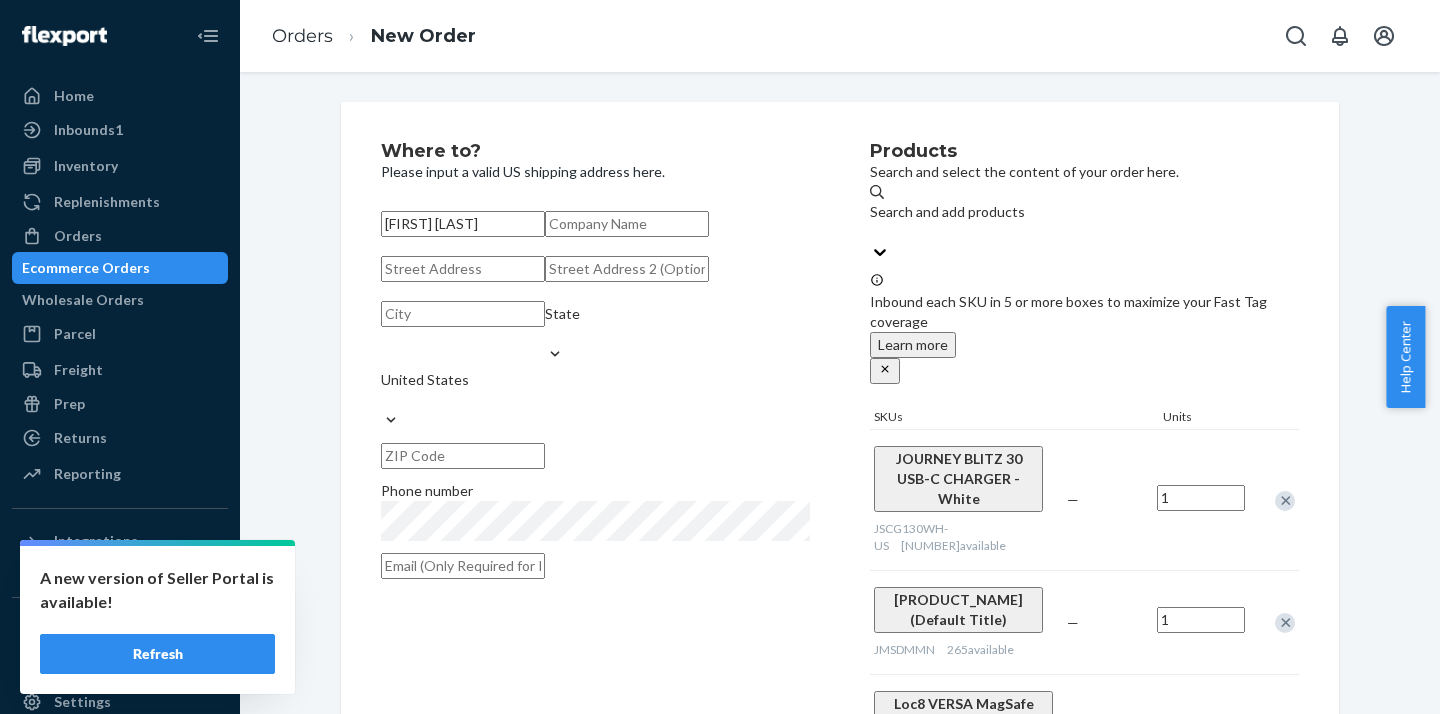 scroll, scrollTop: 0, scrollLeft: 0, axis: both 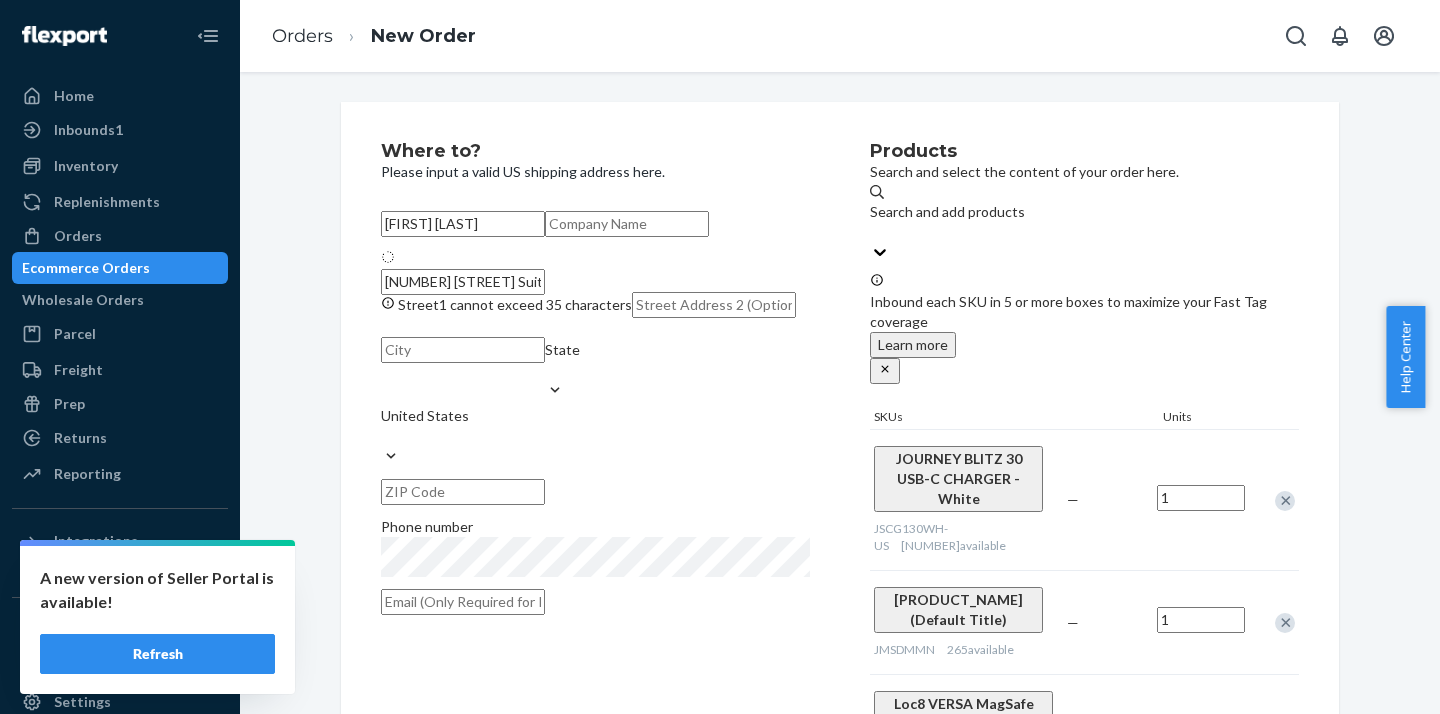type on "[NUMBER] [STREET]" 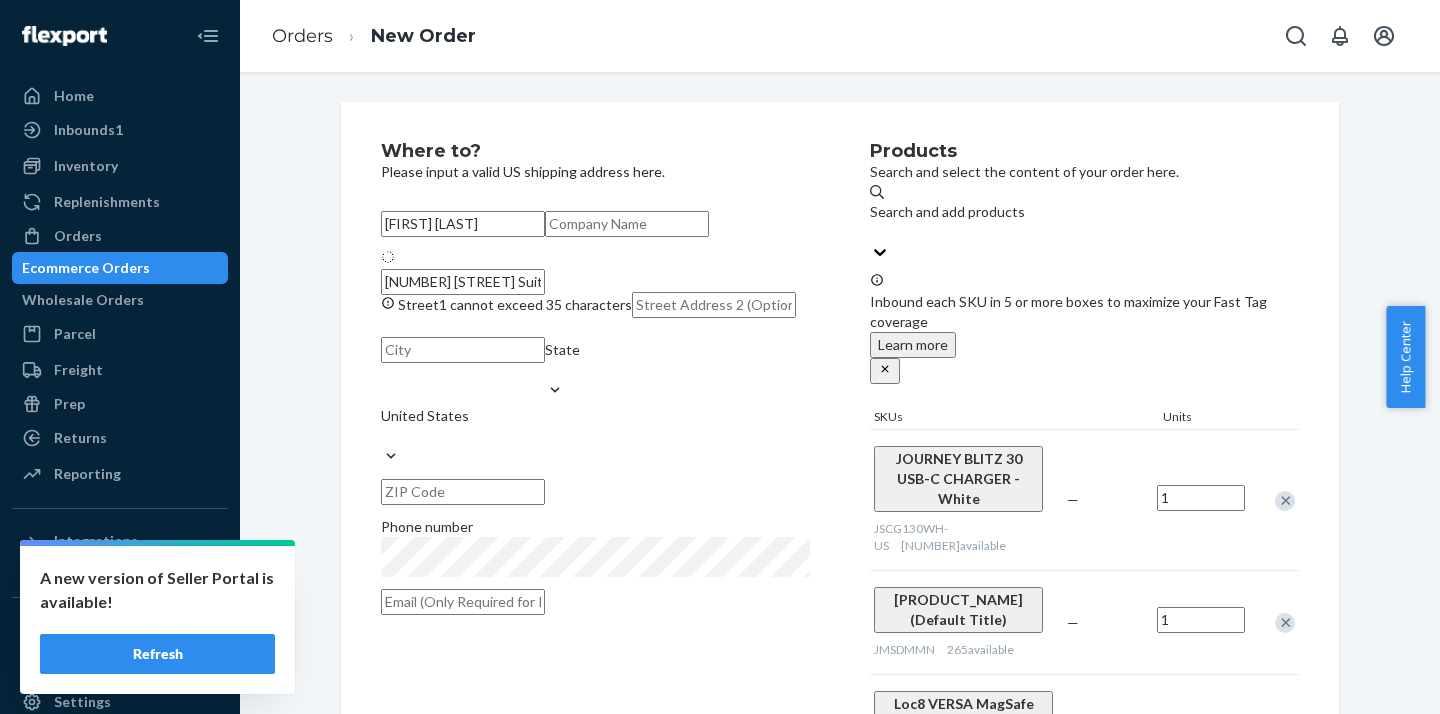 type on "109" 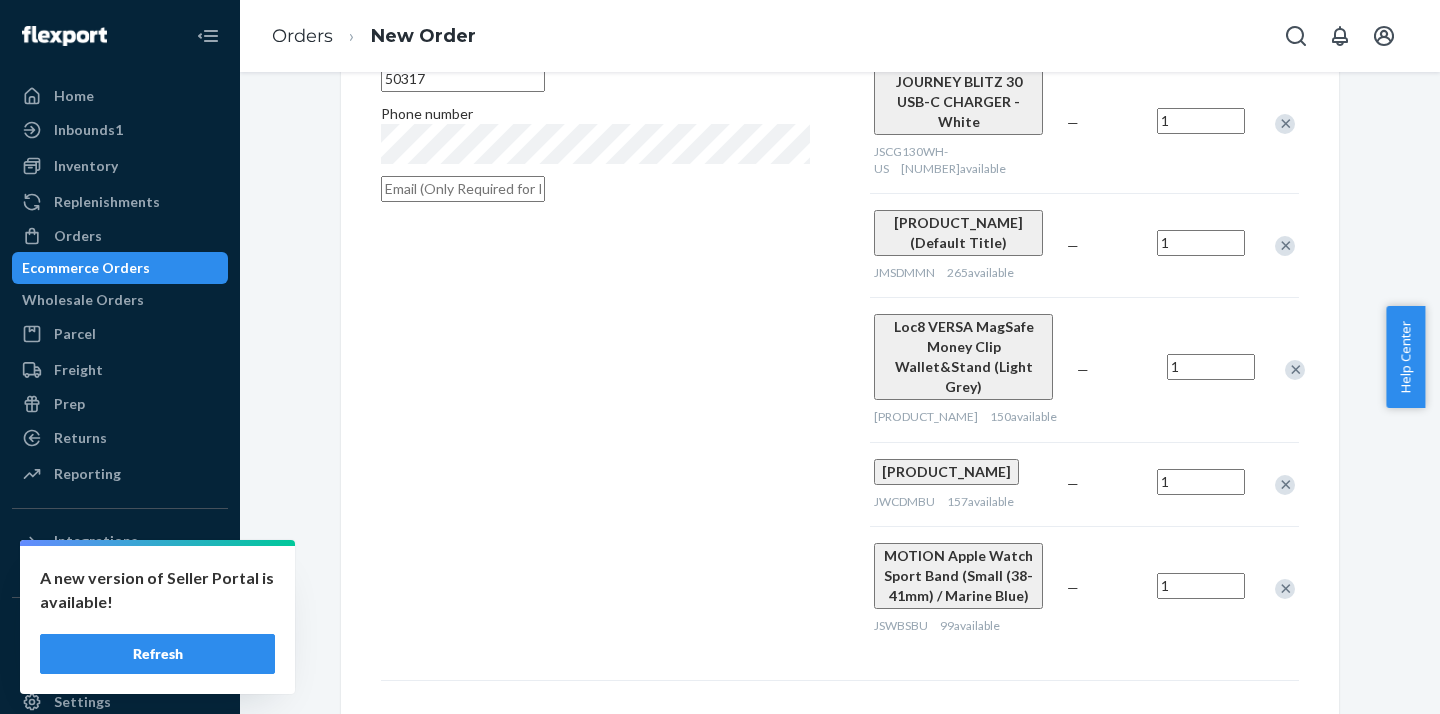 scroll, scrollTop: 555, scrollLeft: 0, axis: vertical 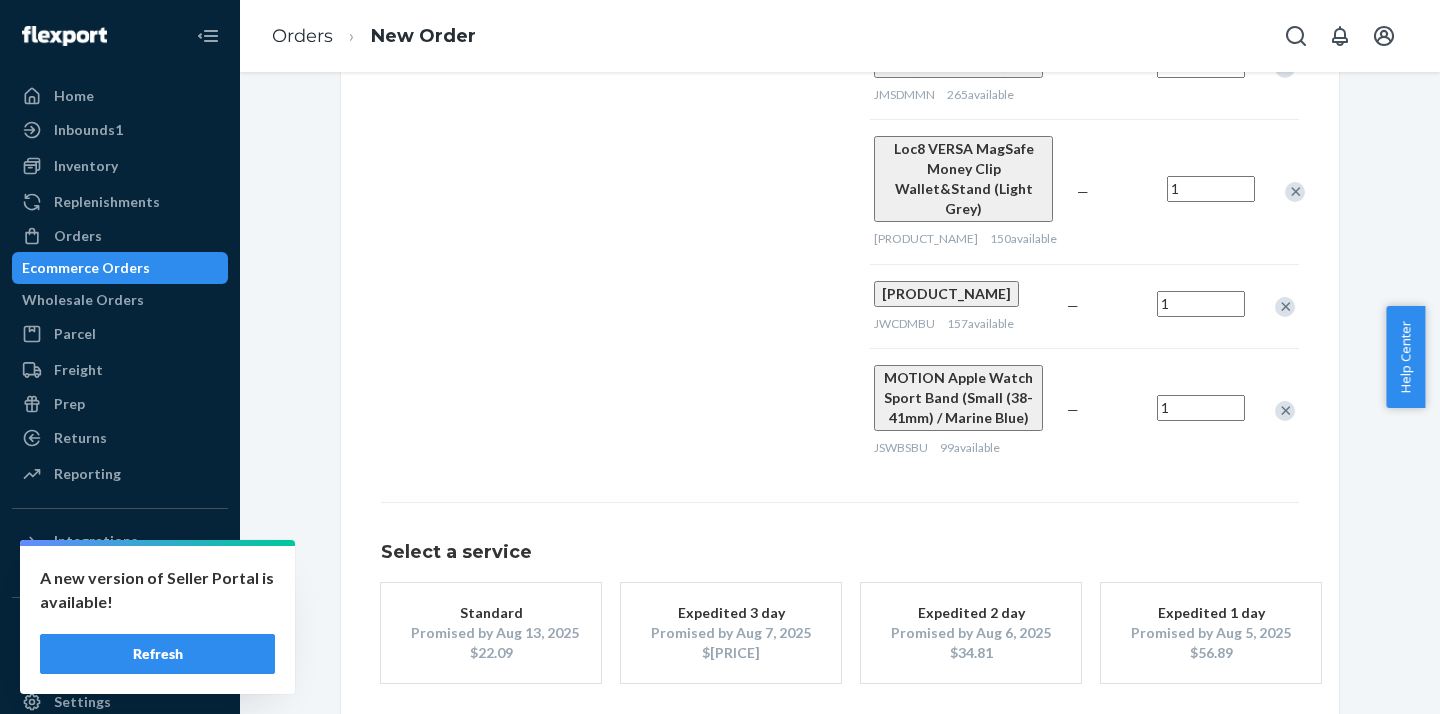 click on "Expedited 3 day" at bounding box center (731, 613) 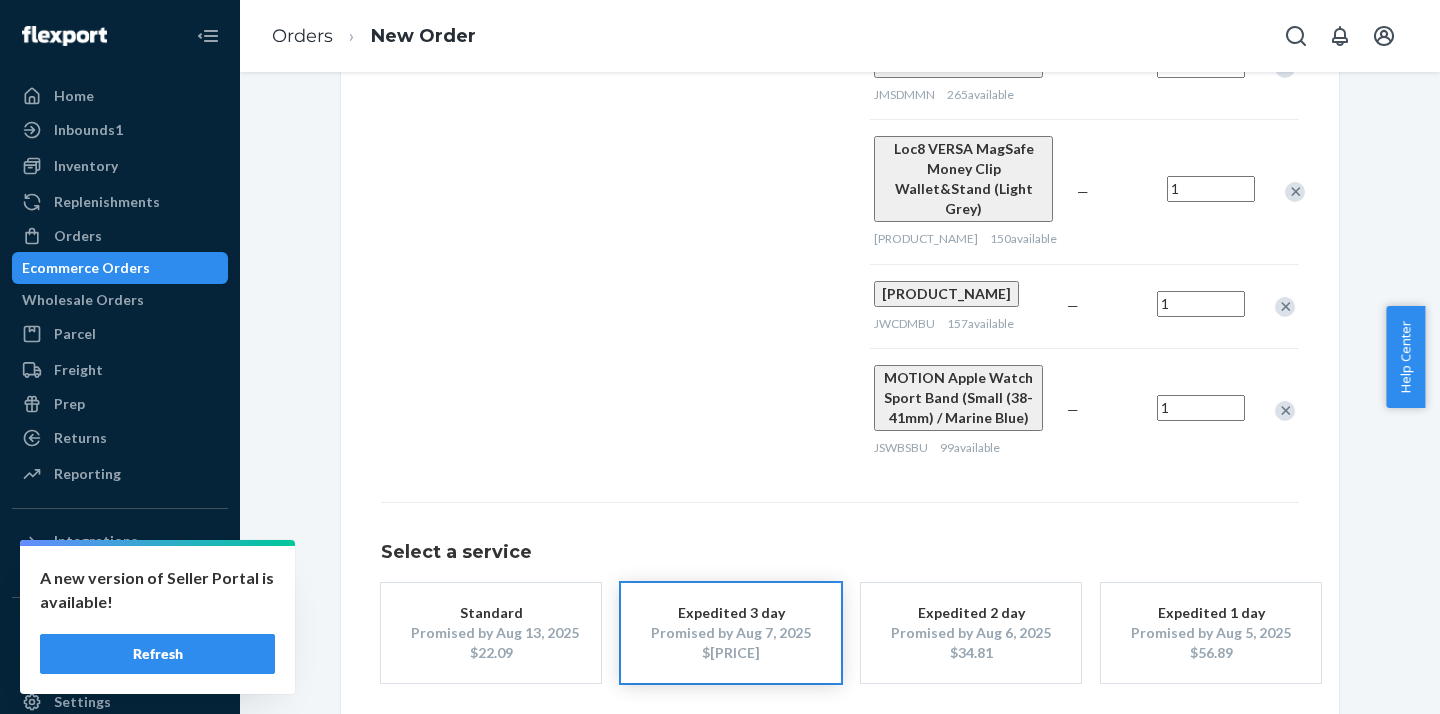 click on "Review Order" at bounding box center (1237, 743) 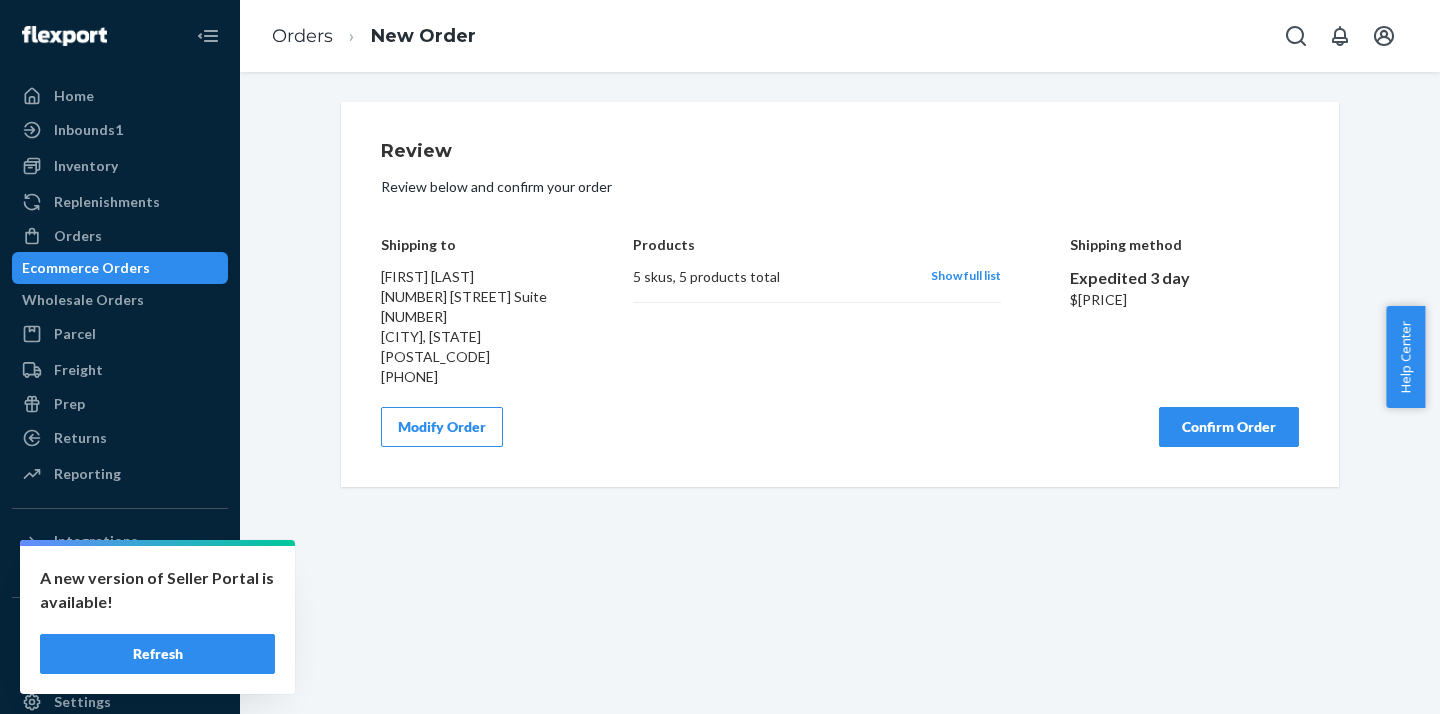 click on "Confirm Order" at bounding box center [1229, 427] 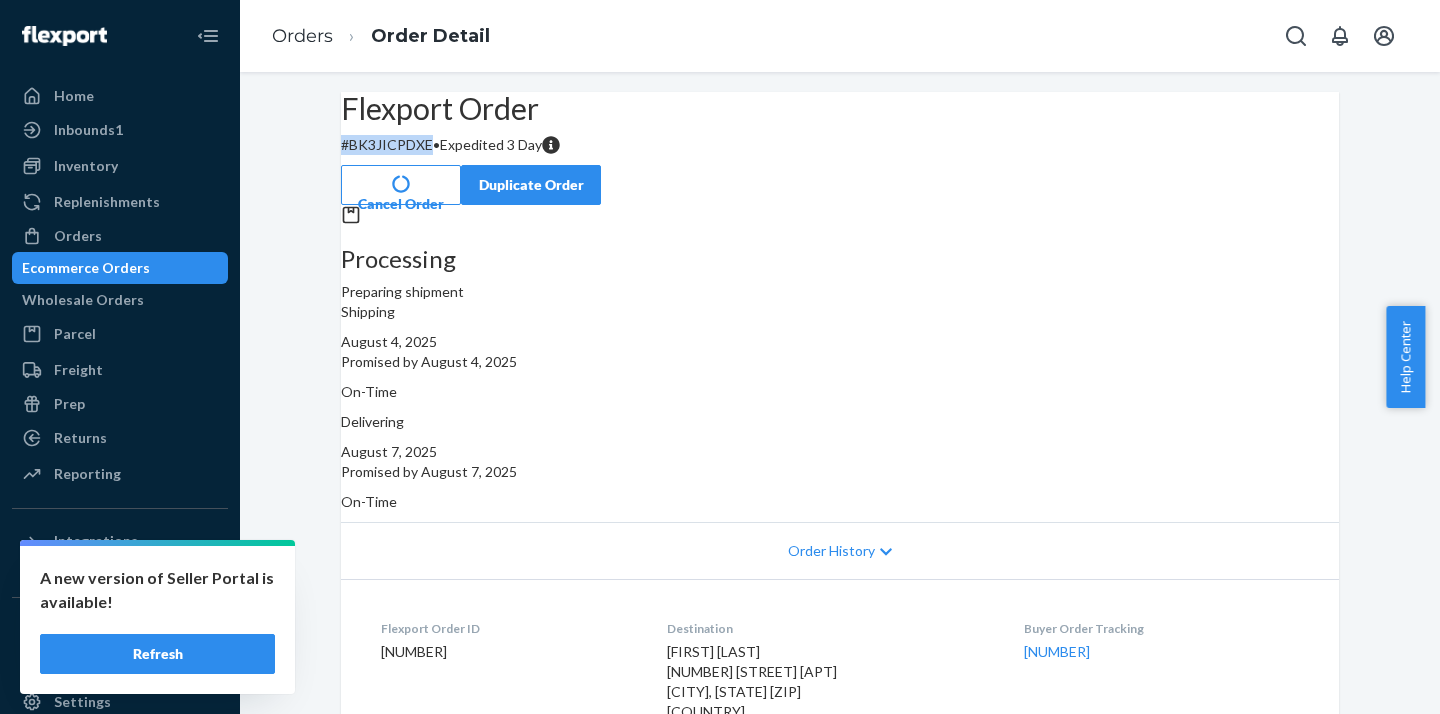 drag, startPoint x: 369, startPoint y: 196, endPoint x: 467, endPoint y: 200, distance: 98.0816 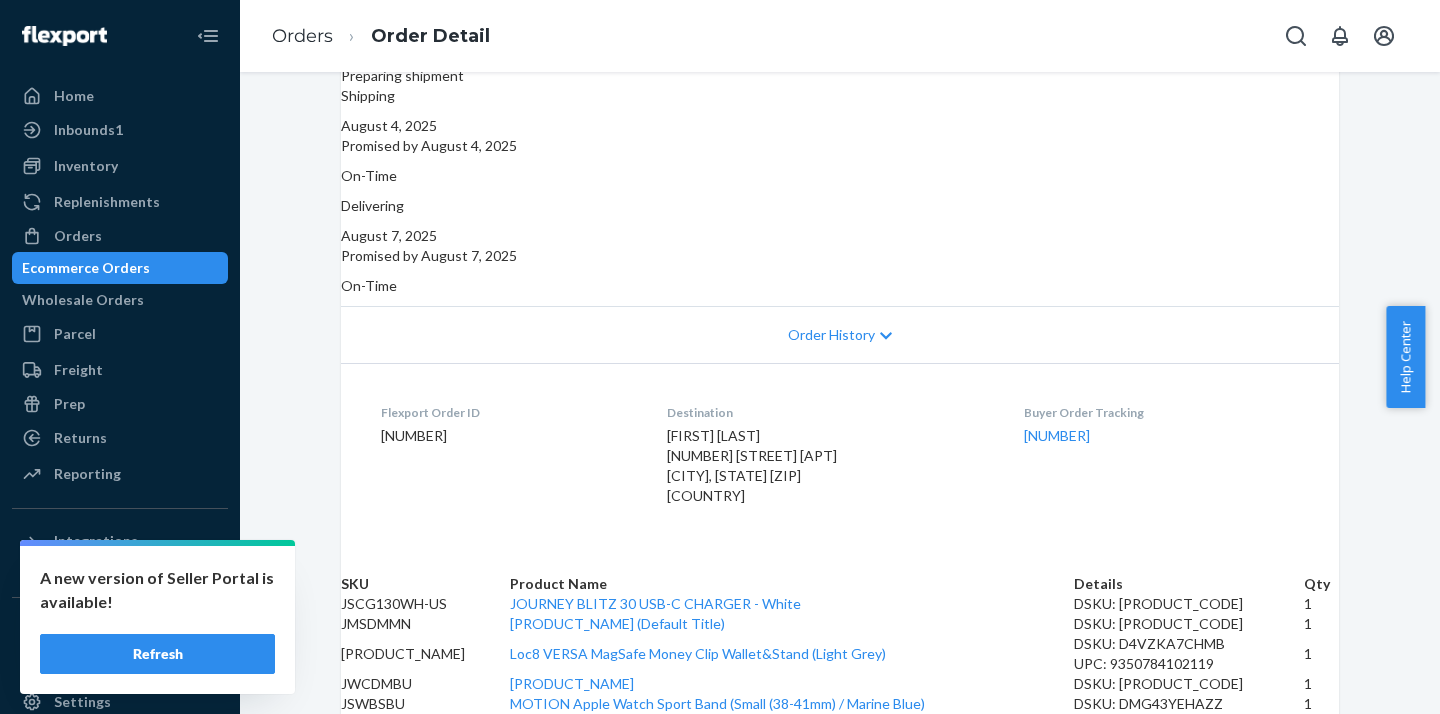 scroll, scrollTop: 433, scrollLeft: 0, axis: vertical 